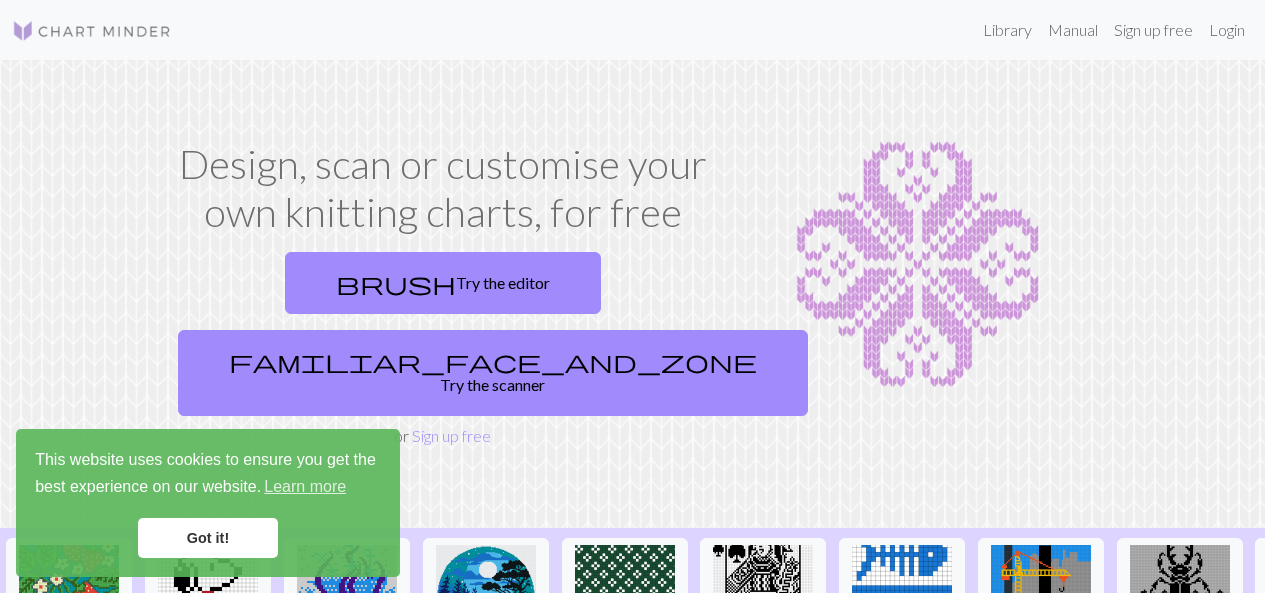 scroll, scrollTop: 0, scrollLeft: 0, axis: both 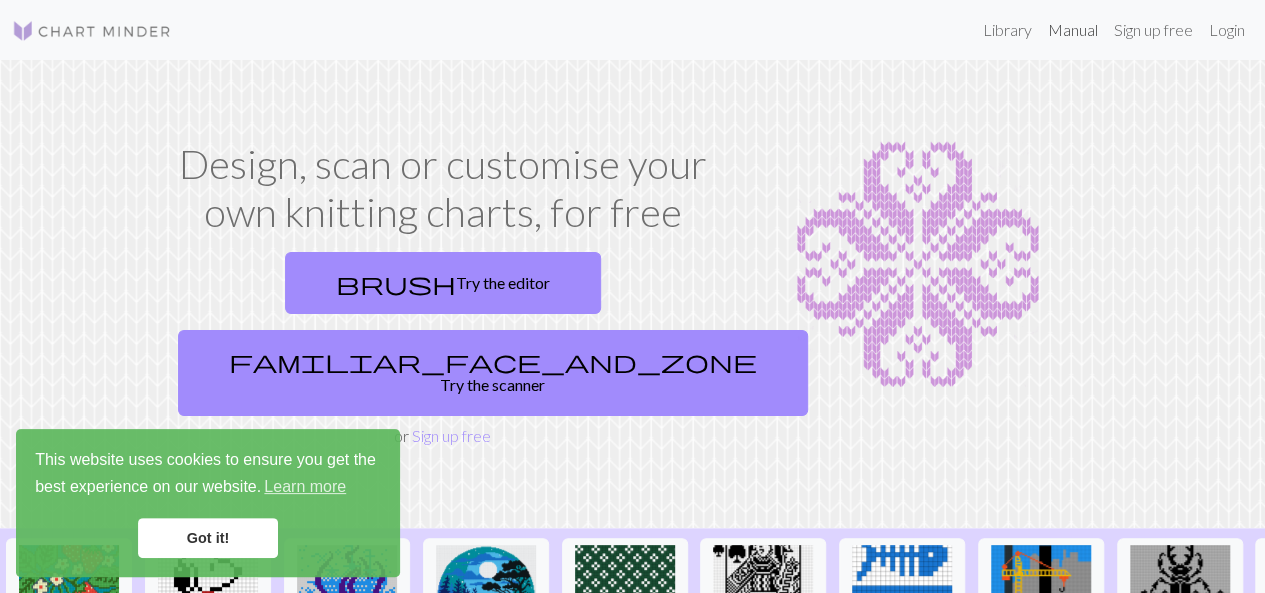 click on "Manual" at bounding box center (1073, 30) 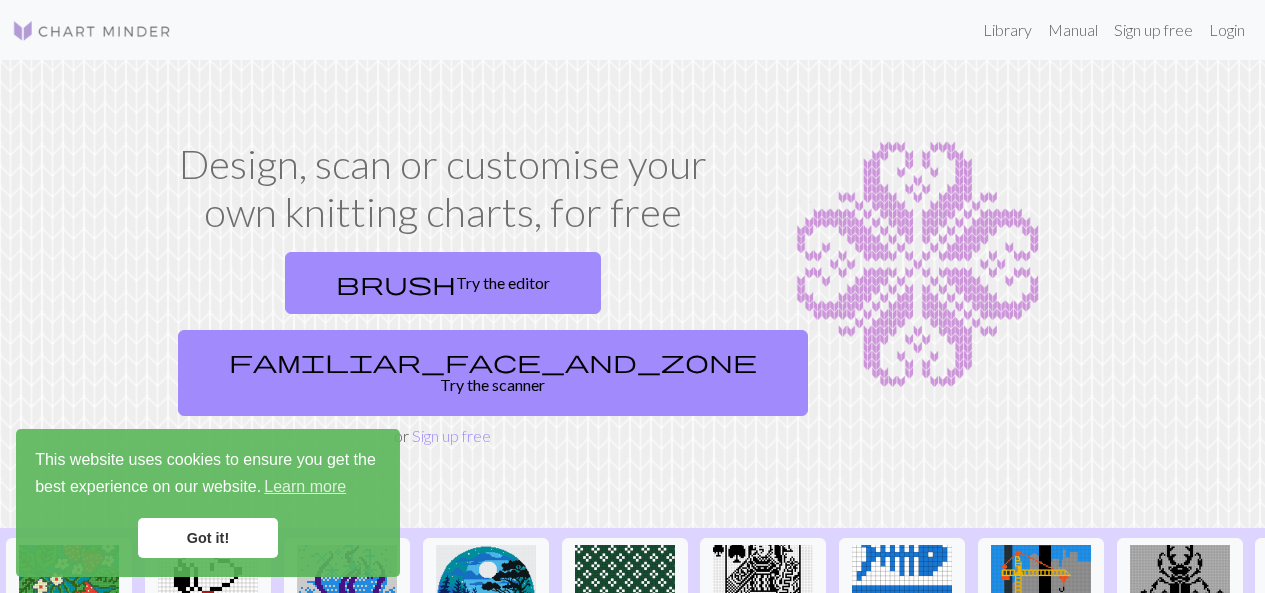 scroll, scrollTop: 0, scrollLeft: 0, axis: both 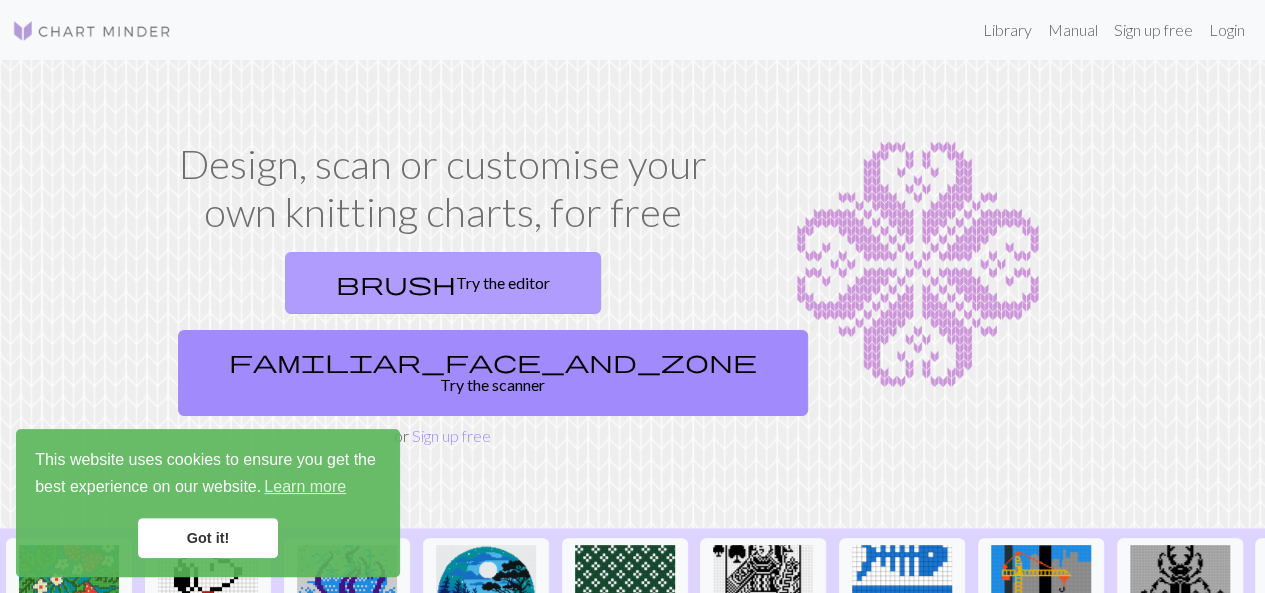 click on "brush  Try the editor" at bounding box center (443, 283) 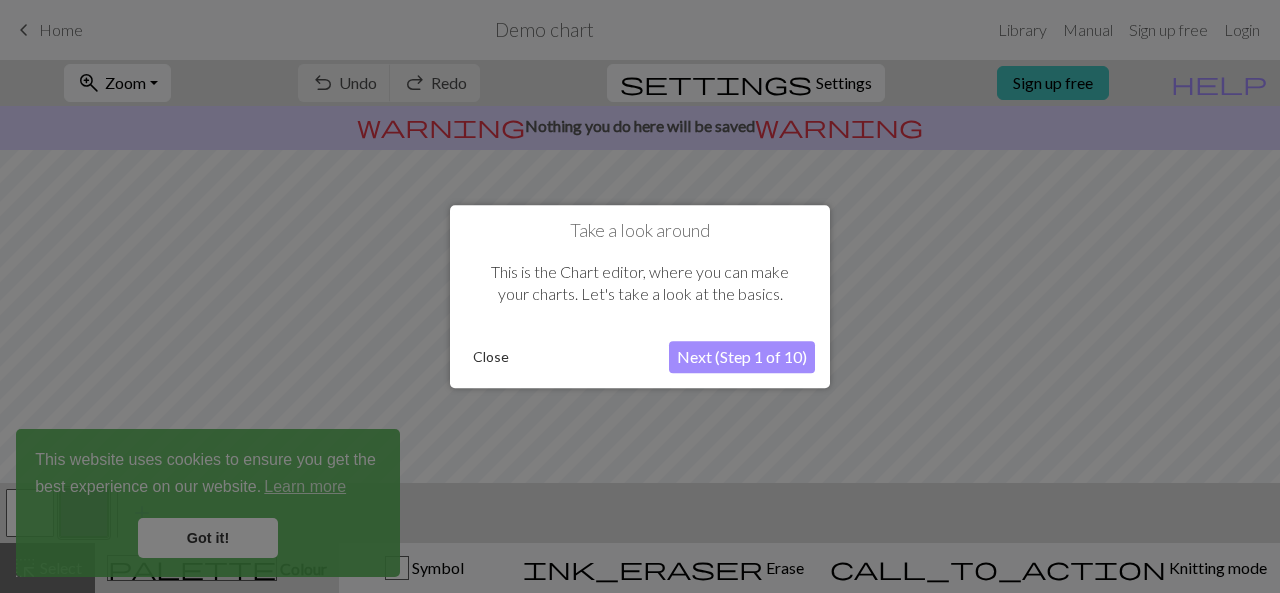 click on "Next (Step 1 of 10)" at bounding box center [742, 357] 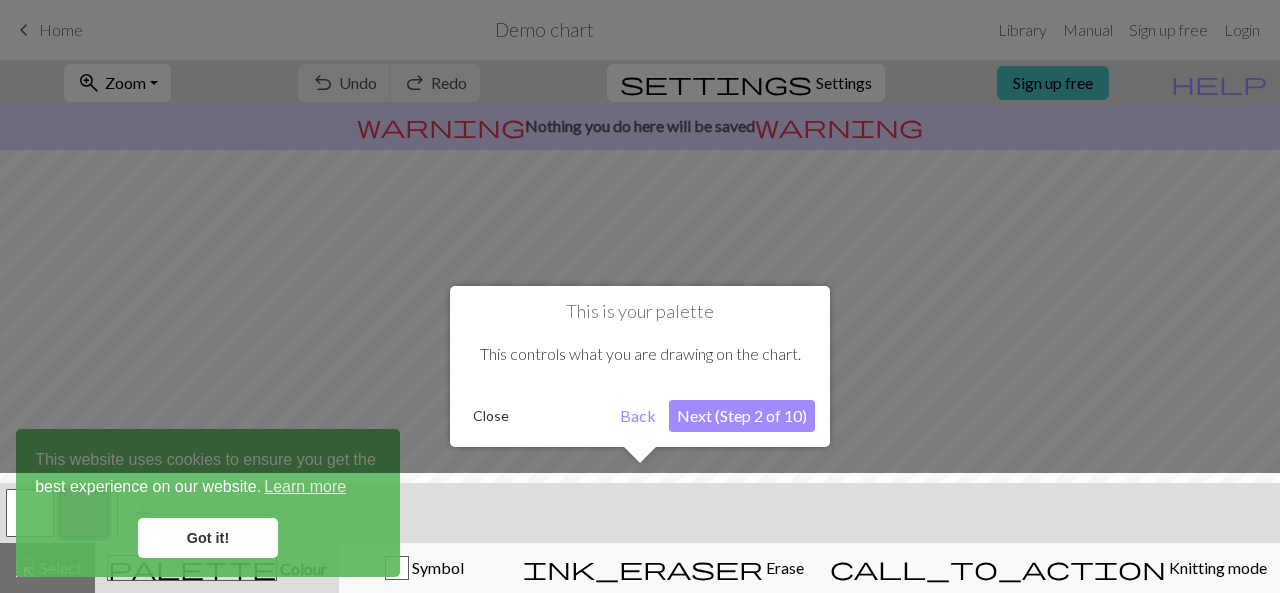 click at bounding box center [640, 538] 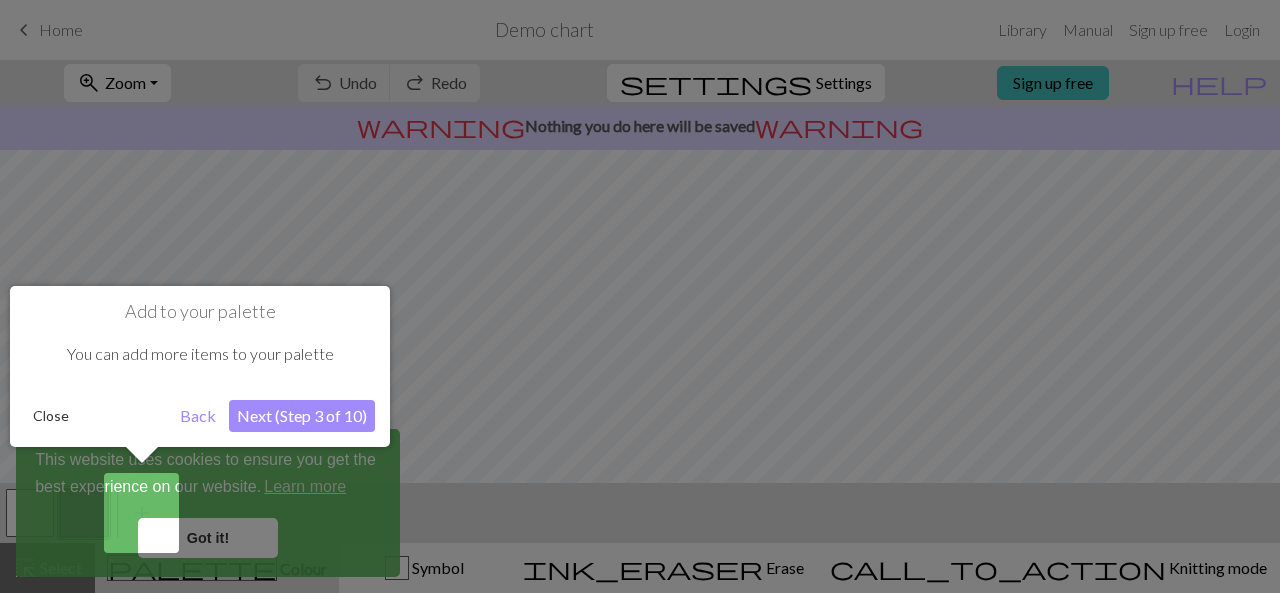 click at bounding box center [640, 296] 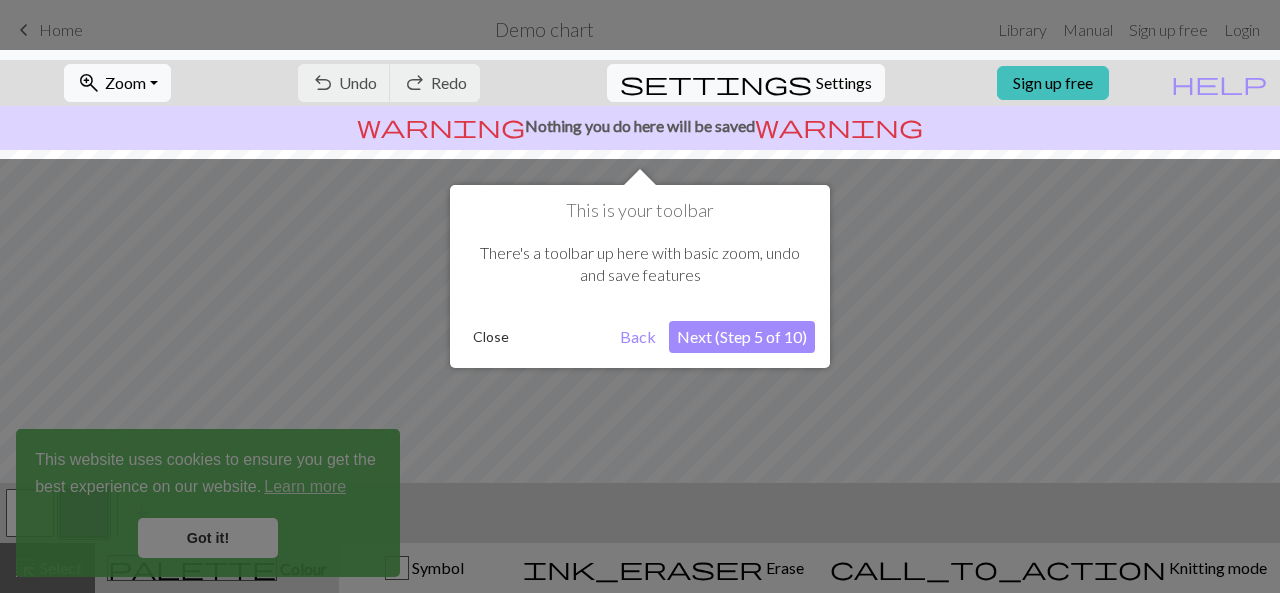 click at bounding box center [640, 104] 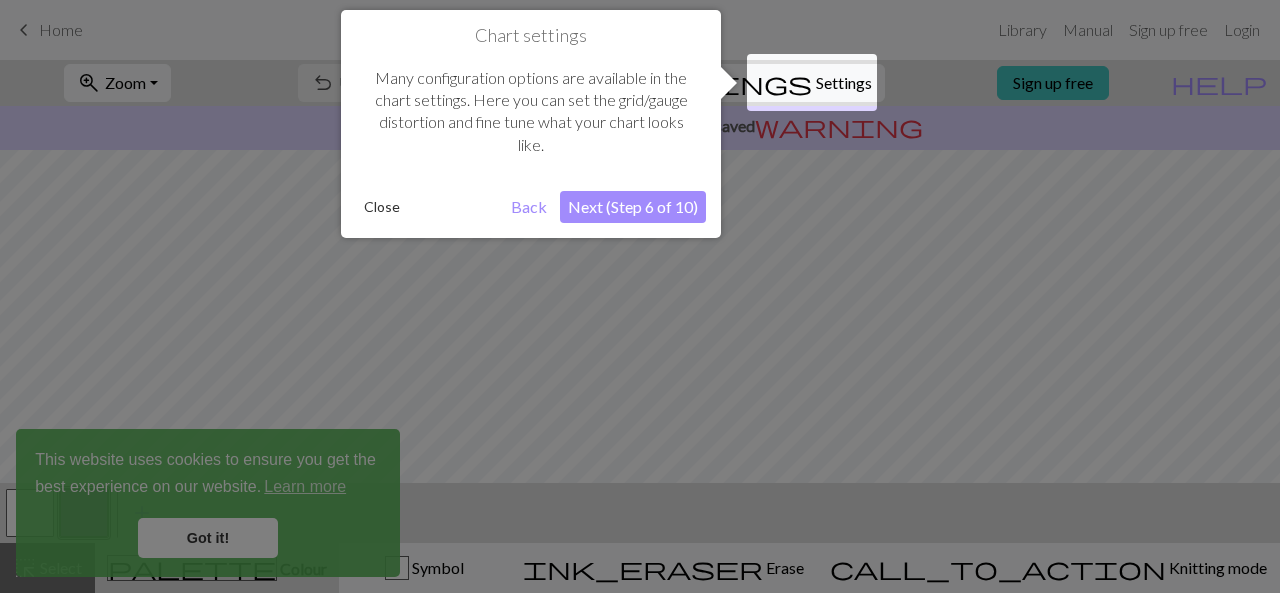 click on "Next (Step 6 of 10)" at bounding box center [633, 207] 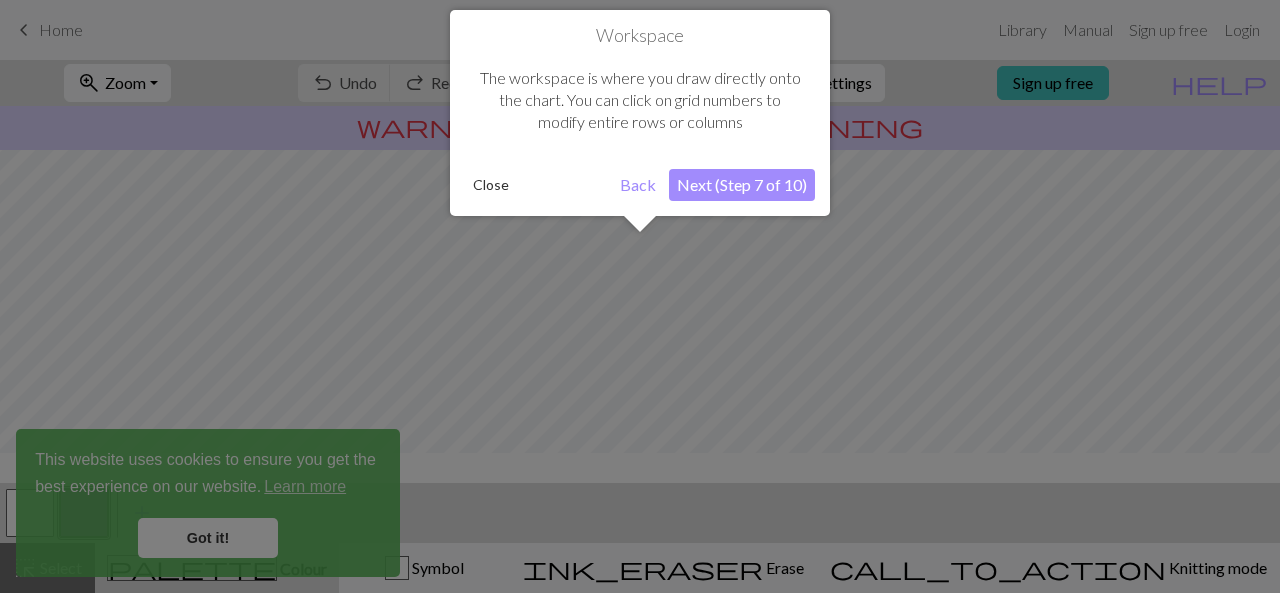 scroll, scrollTop: 119, scrollLeft: 0, axis: vertical 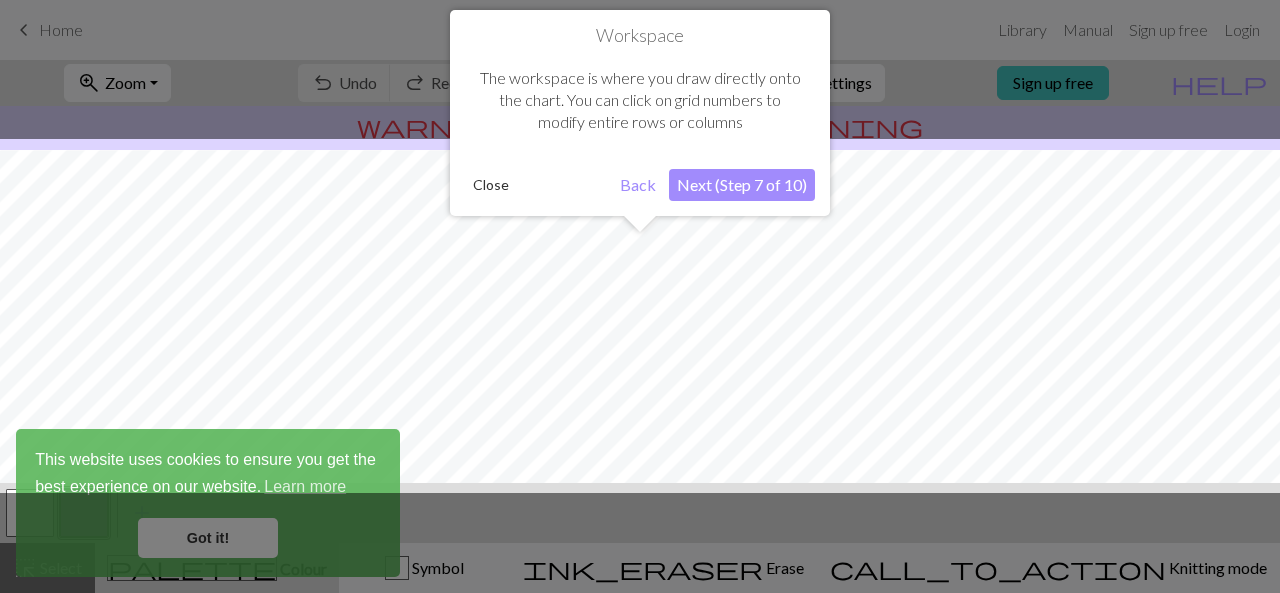 click on "Next (Step 7 of 10)" at bounding box center (742, 185) 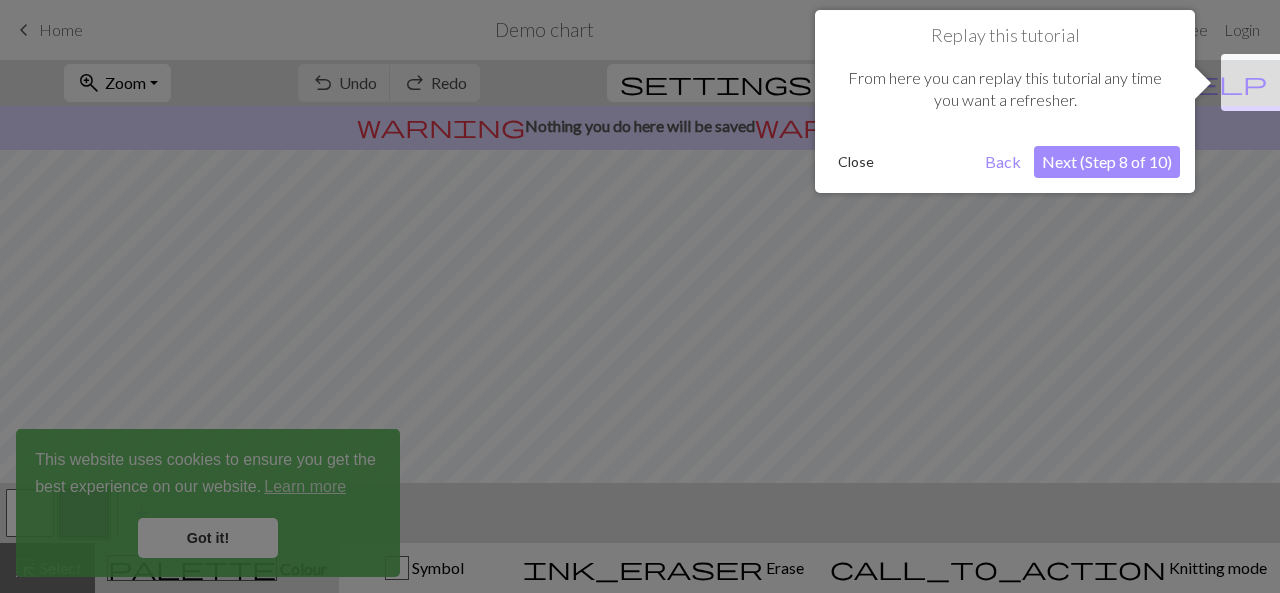 click on "Next (Step 8 of 10)" at bounding box center (1107, 162) 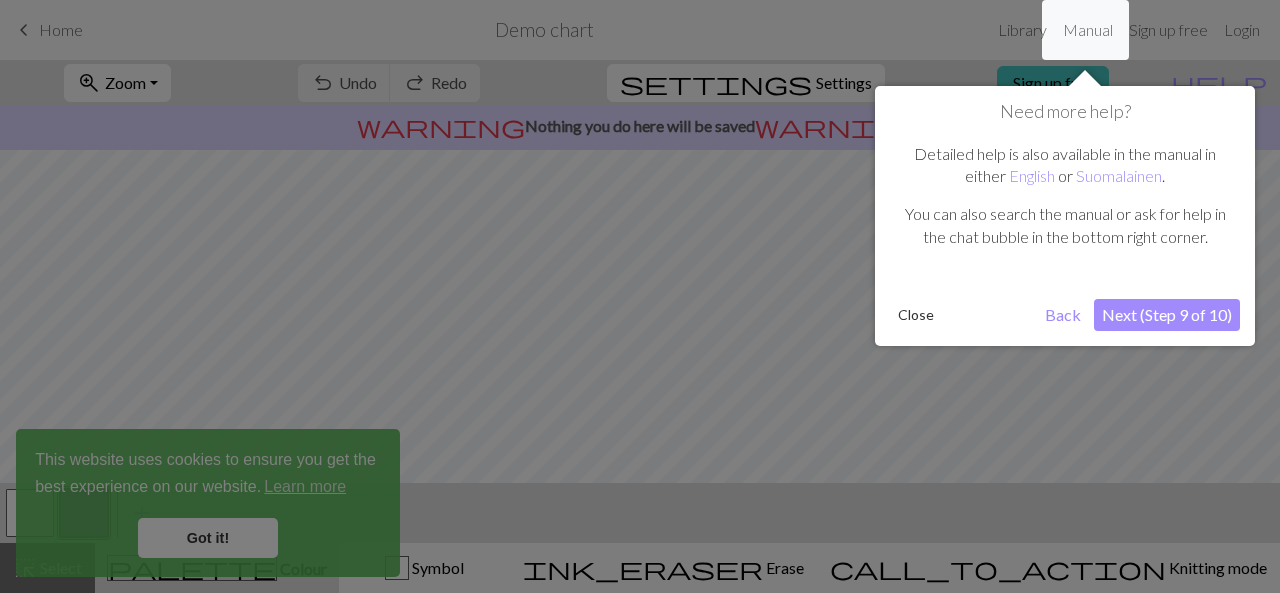 click on "Next (Step 9 of 10)" at bounding box center [1167, 315] 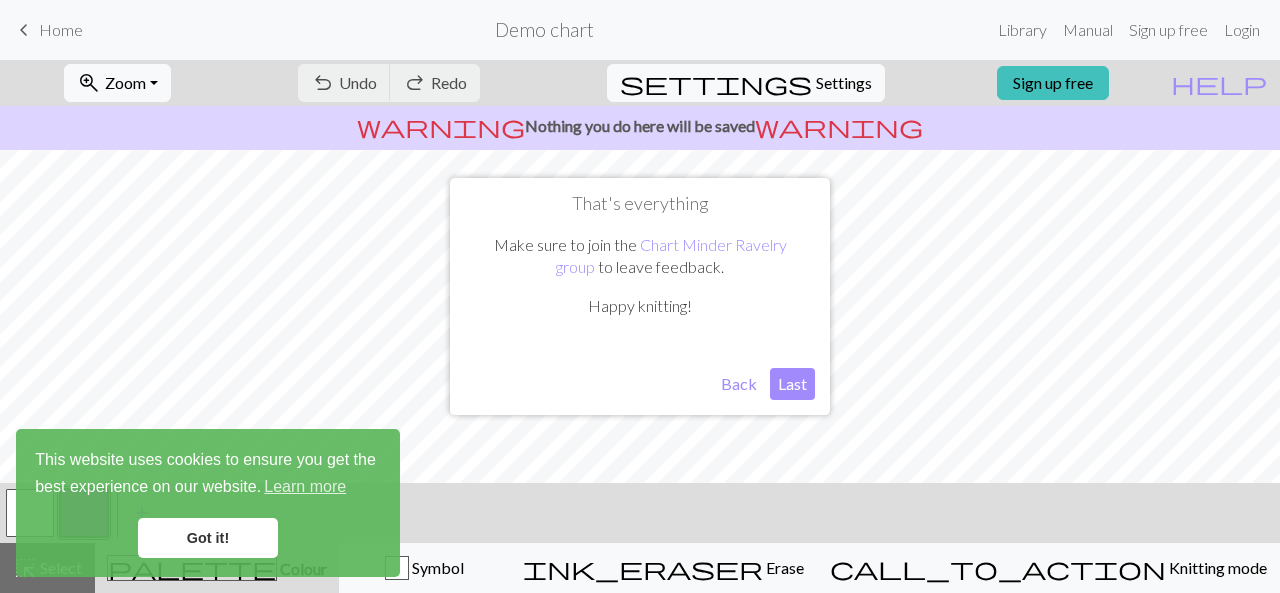 click on "Last" at bounding box center [792, 384] 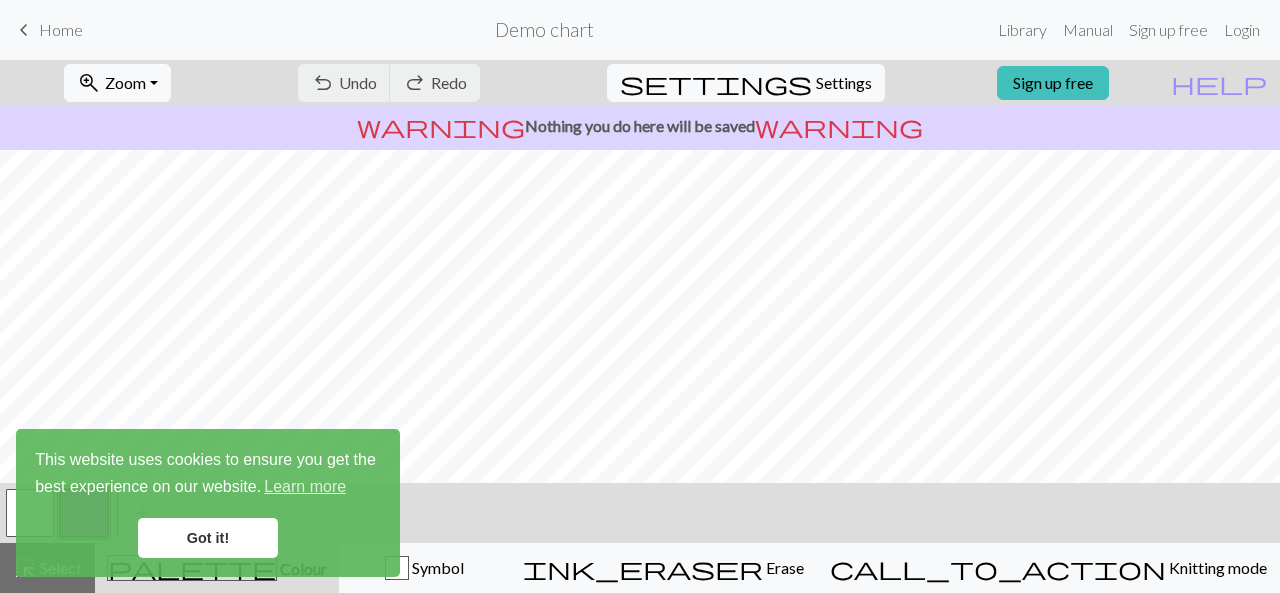 click on "Got it!" at bounding box center (208, 538) 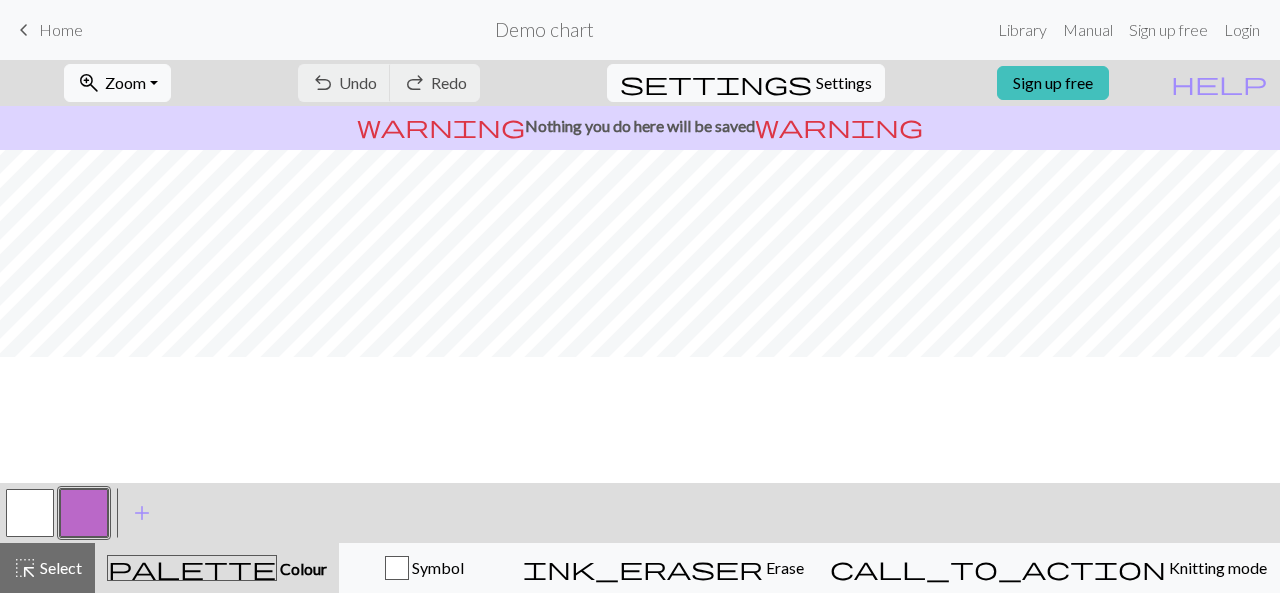 scroll, scrollTop: 0, scrollLeft: 0, axis: both 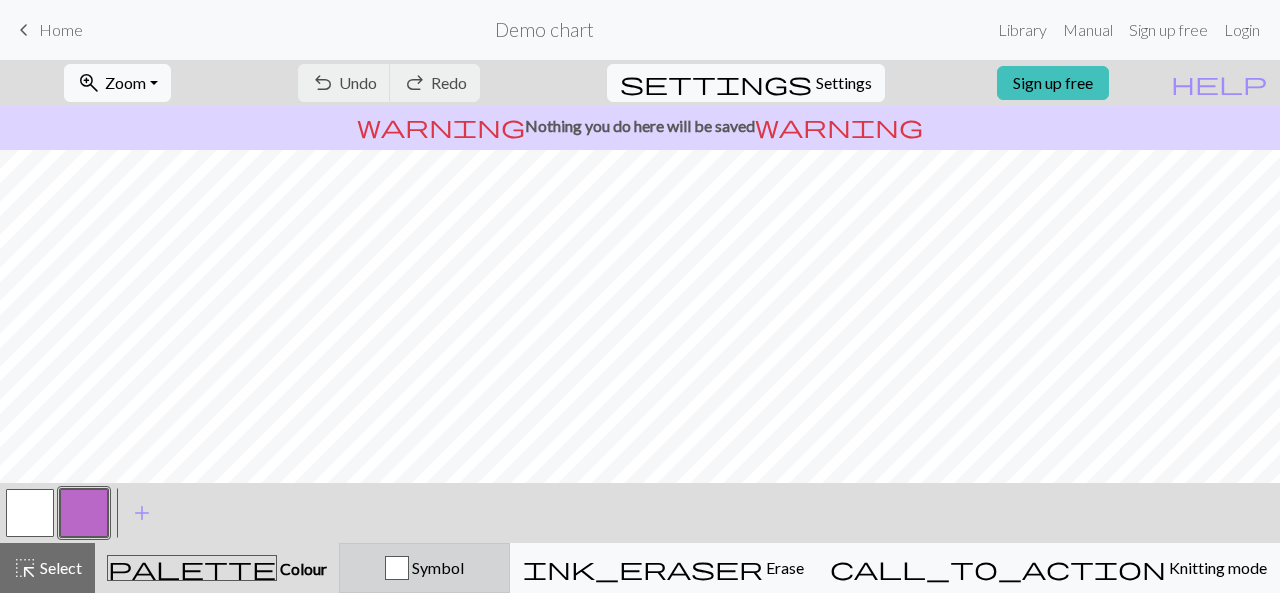 click on "Symbol" at bounding box center (436, 567) 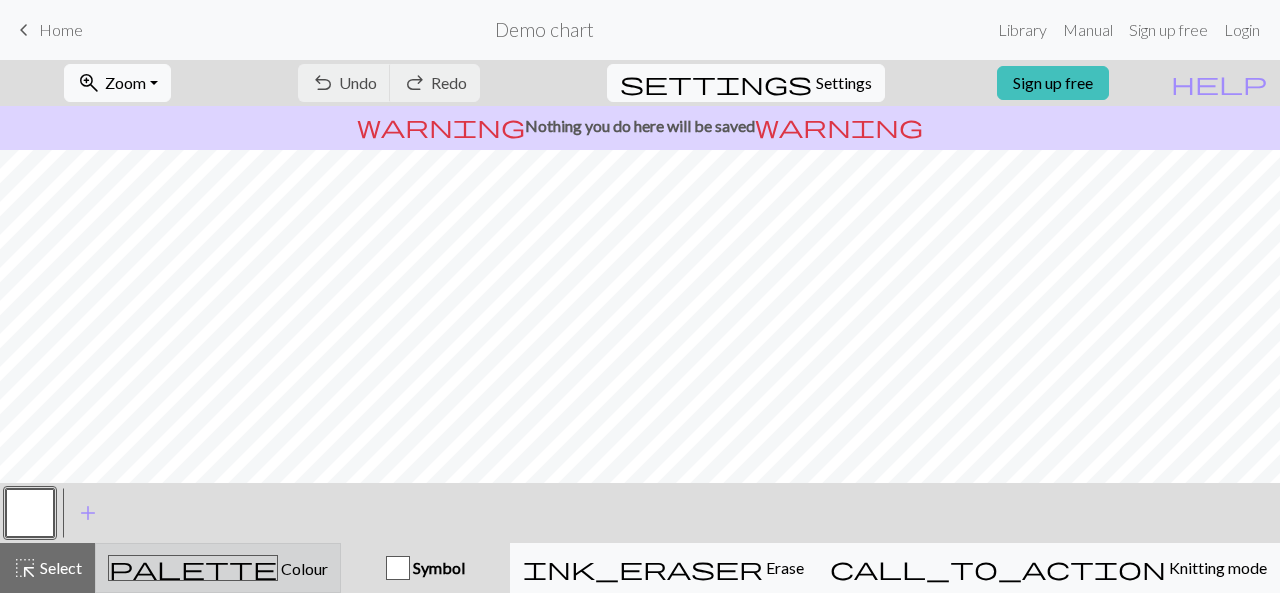 click on "palette   Colour   Colour" at bounding box center (218, 568) 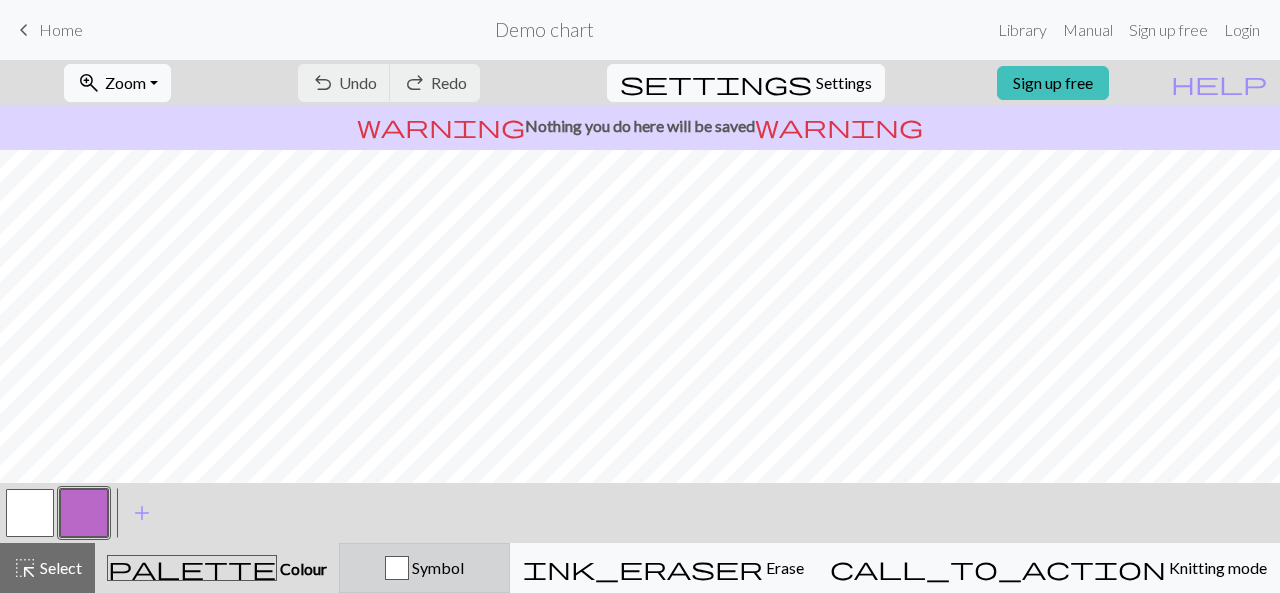 click at bounding box center [397, 568] 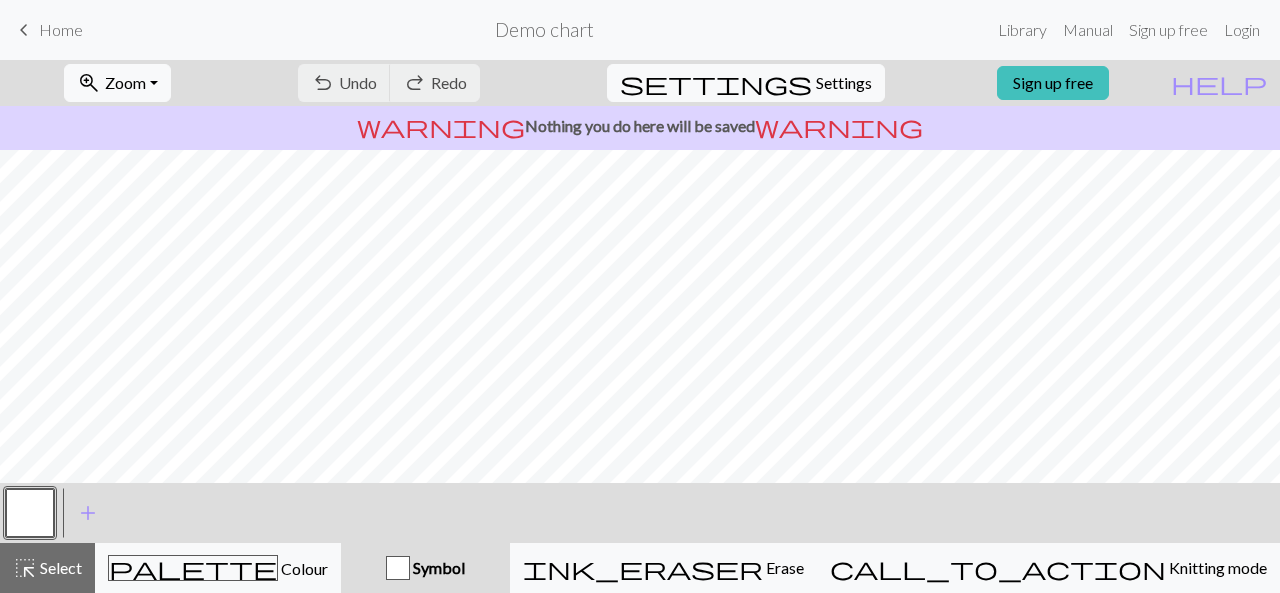 click on "Demo chart" at bounding box center [544, 29] 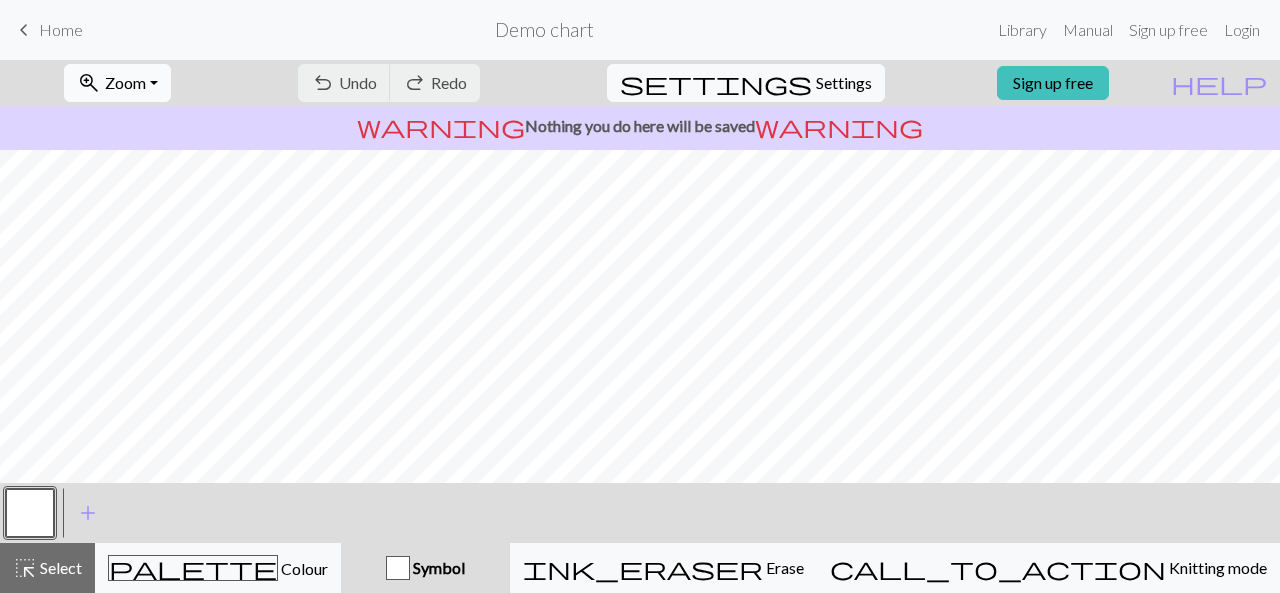 click on "zoom_in Zoom Zoom" at bounding box center [117, 83] 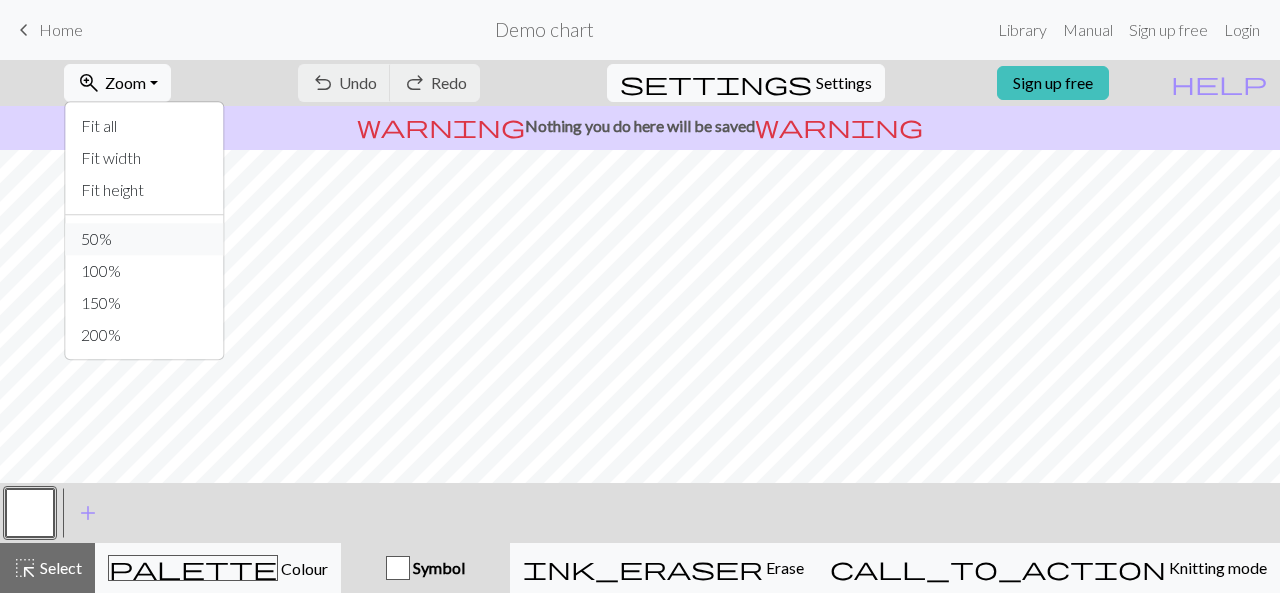 click on "50%" at bounding box center (144, 239) 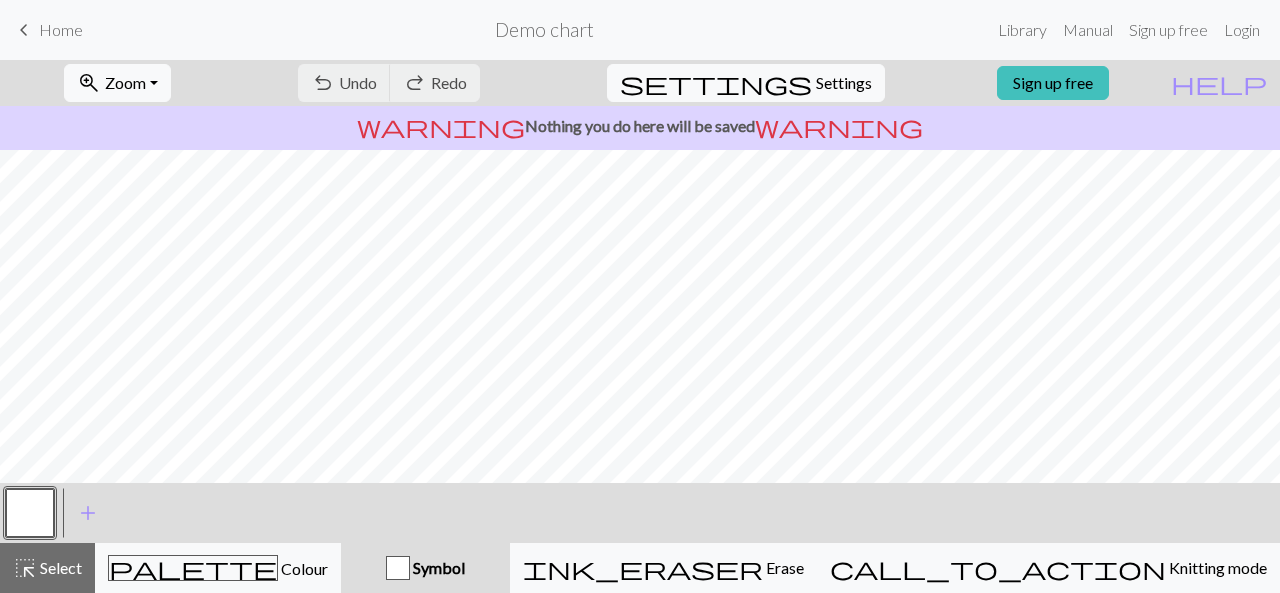 click on "undo Undo Undo redo Redo Redo" at bounding box center [389, 83] 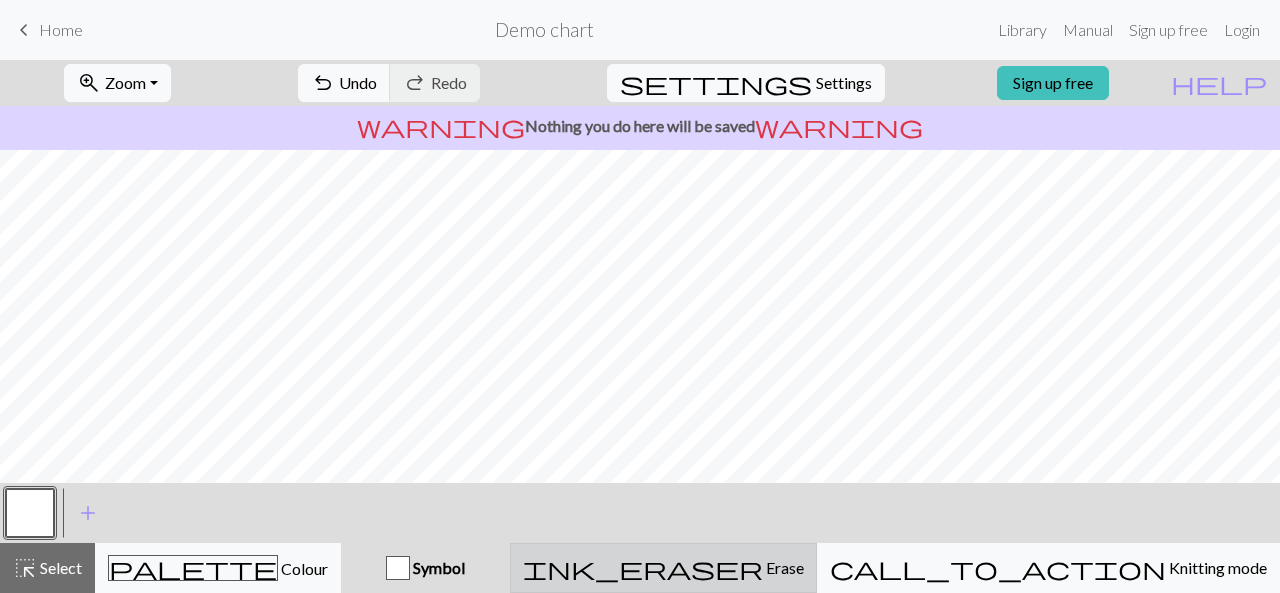 click on "Erase" at bounding box center (783, 567) 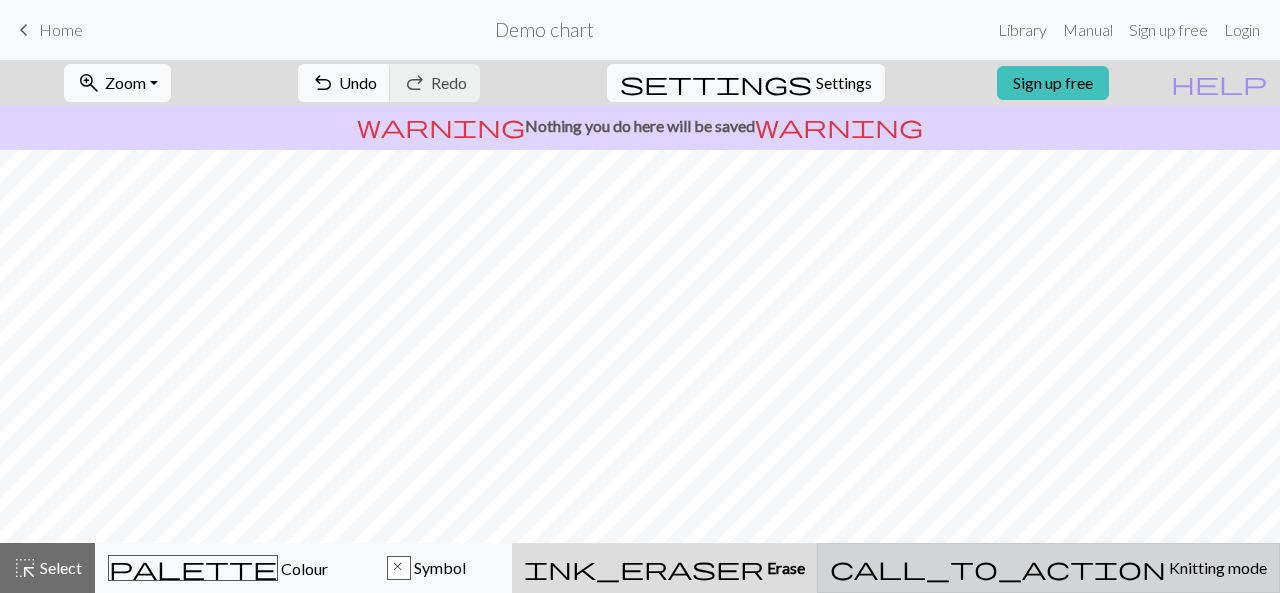 click on "call_to_action   Knitting mode   Knitting mode" at bounding box center [1048, 568] 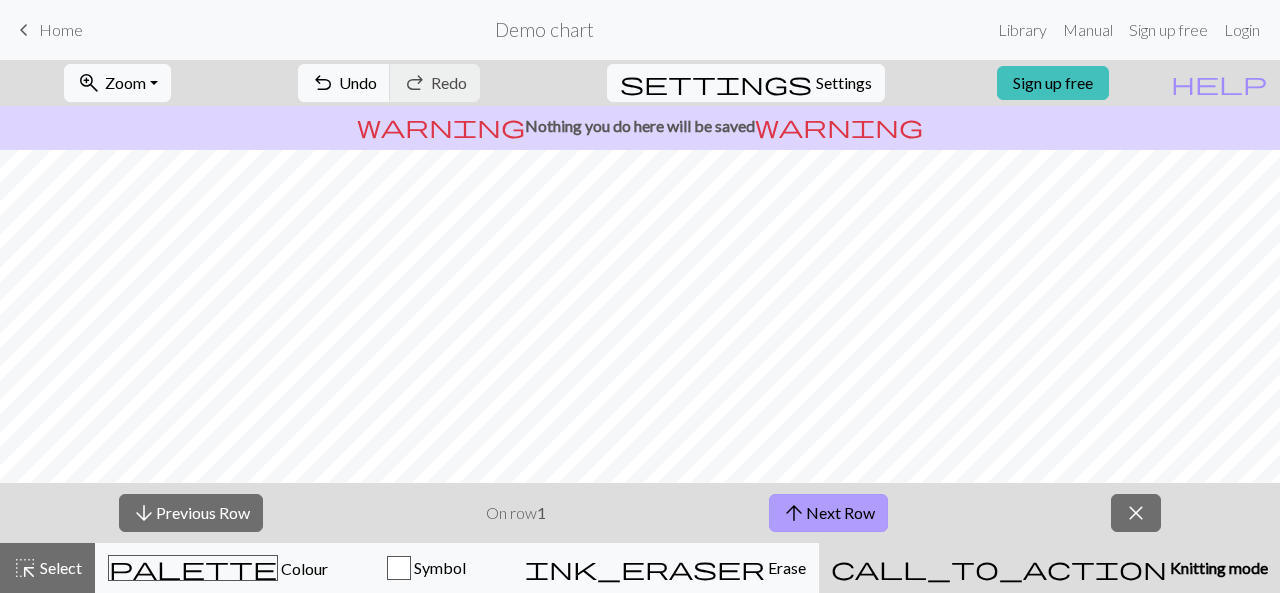 click on "arrow_upward  Next Row" at bounding box center [828, 513] 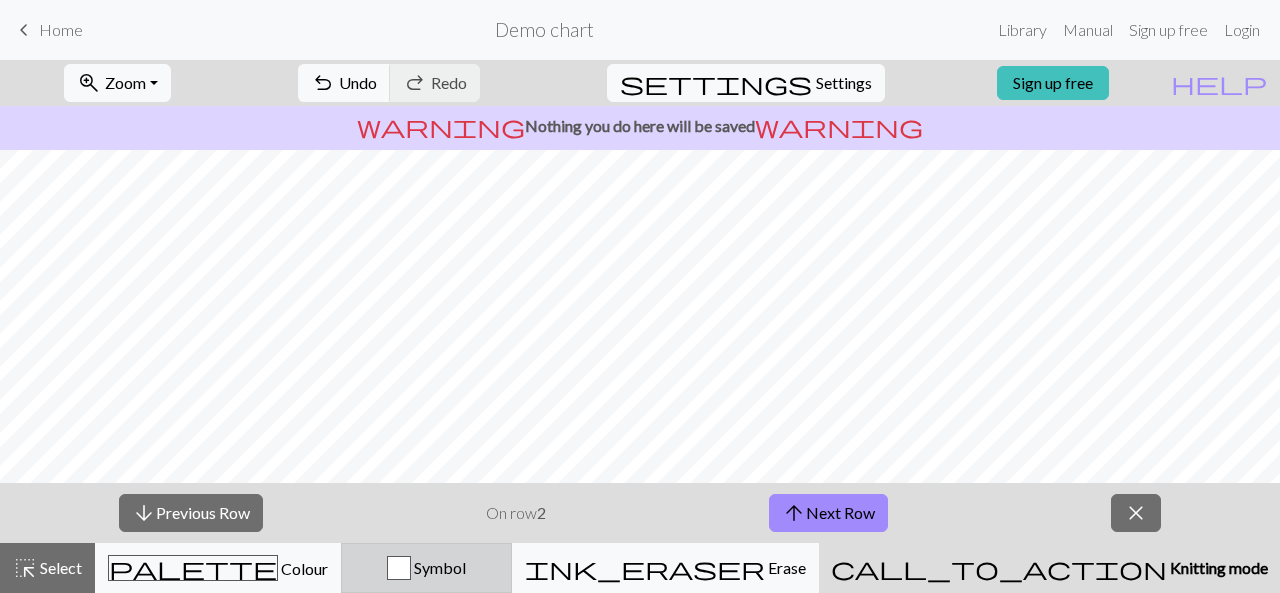click at bounding box center (399, 568) 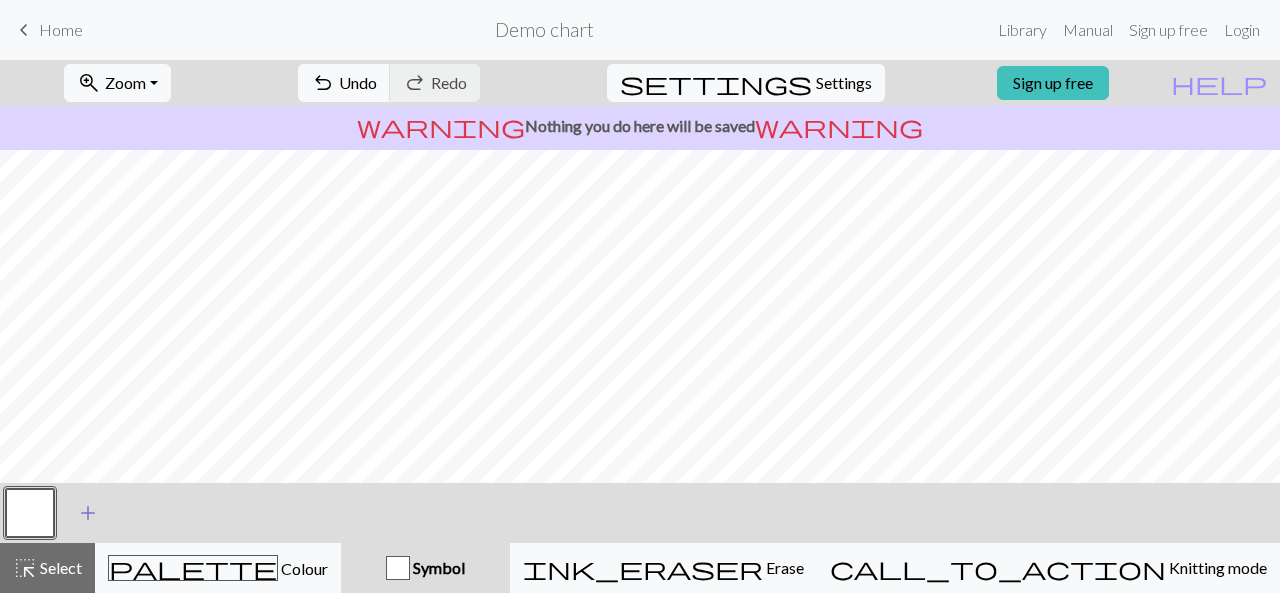 click on "add" at bounding box center [88, 513] 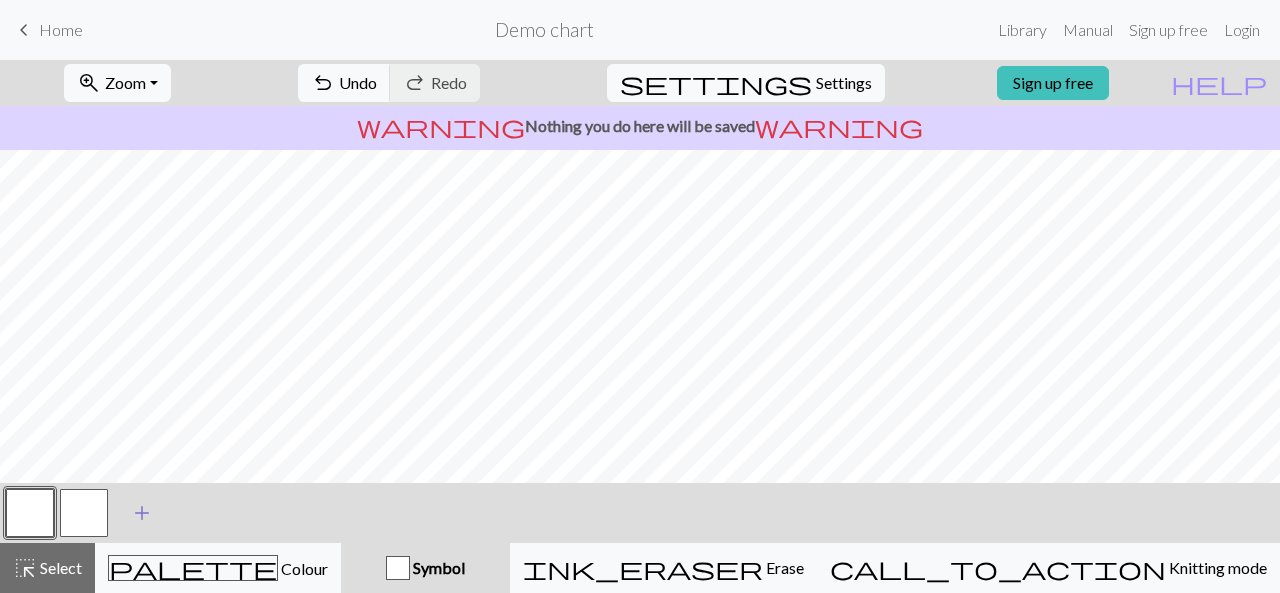 click on "add" at bounding box center (142, 513) 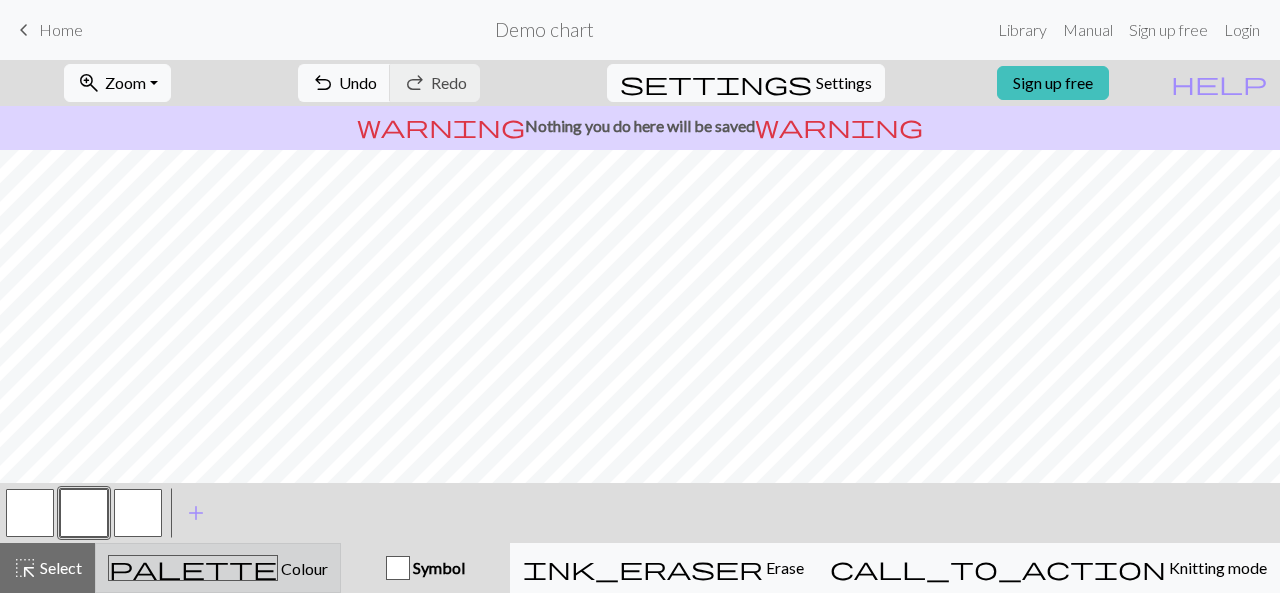 click on "palette" at bounding box center [193, 568] 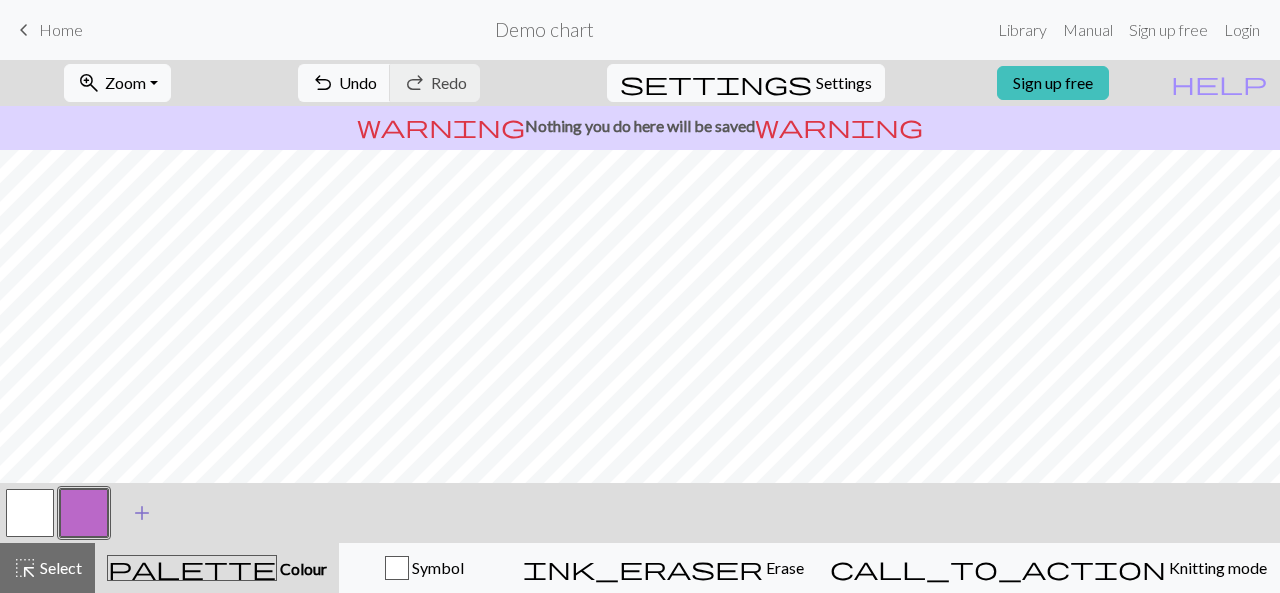 click on "add" at bounding box center [142, 513] 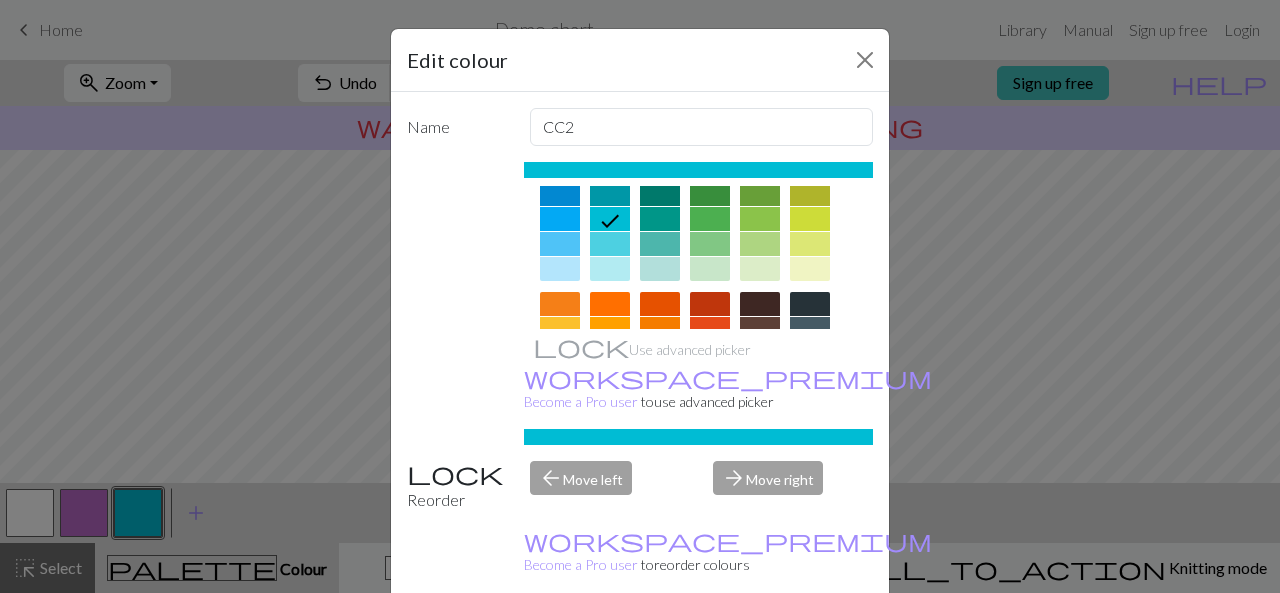 scroll, scrollTop: 158, scrollLeft: 0, axis: vertical 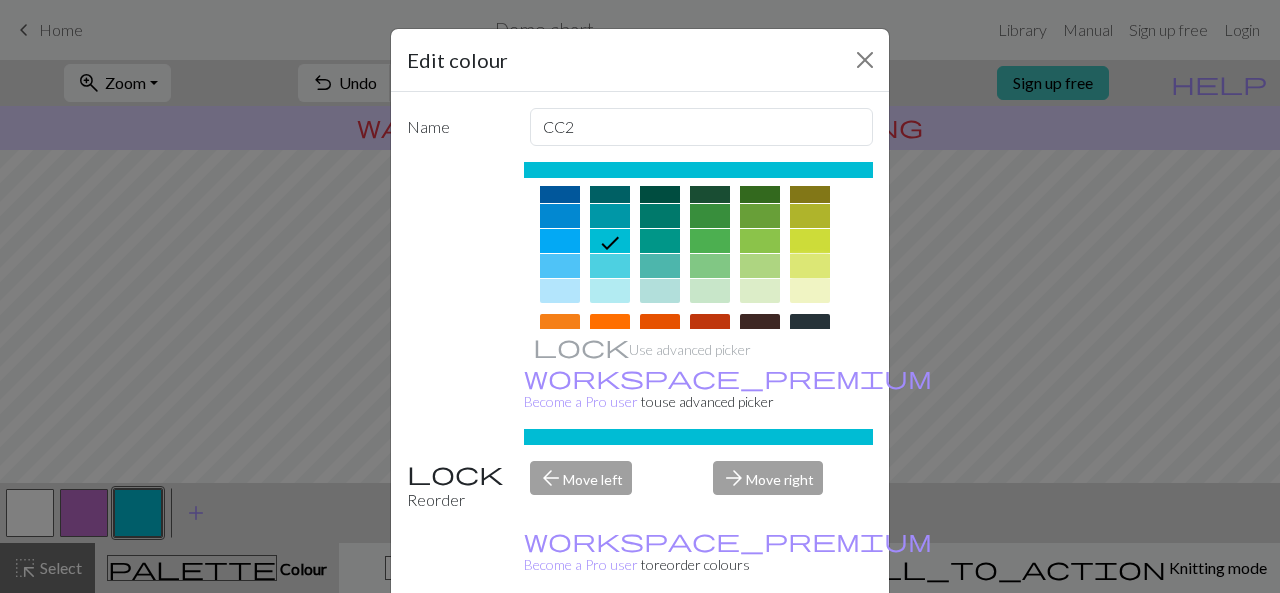 click at bounding box center (810, 266) 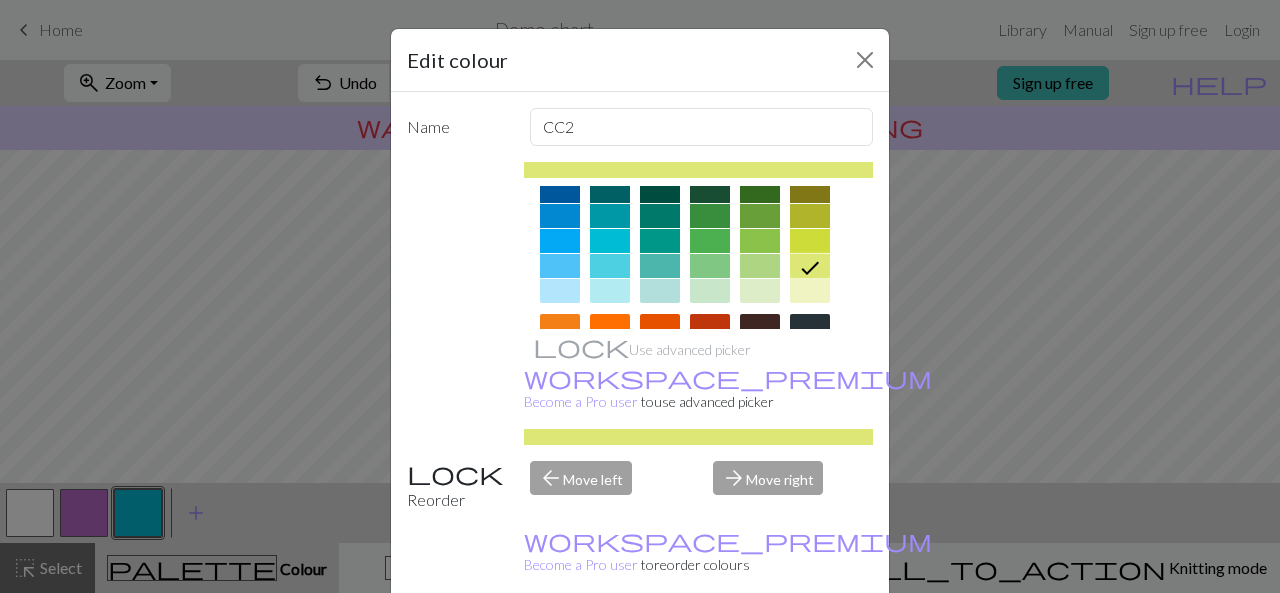 click on "Done" at bounding box center [760, 644] 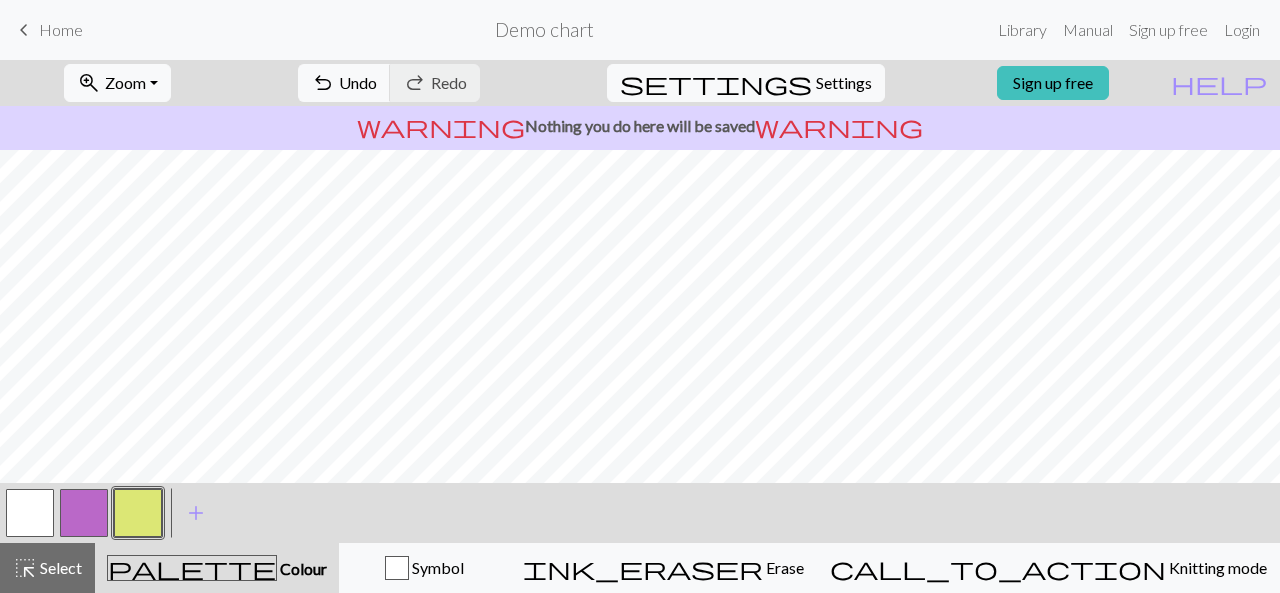 click at bounding box center (84, 513) 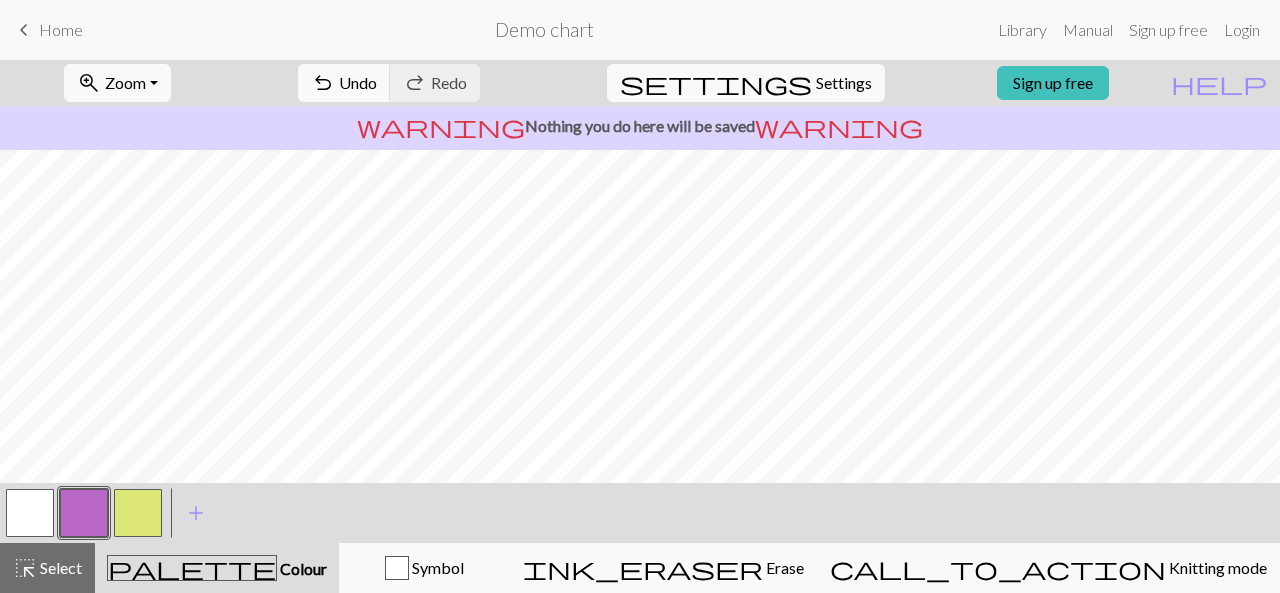 click at bounding box center [84, 513] 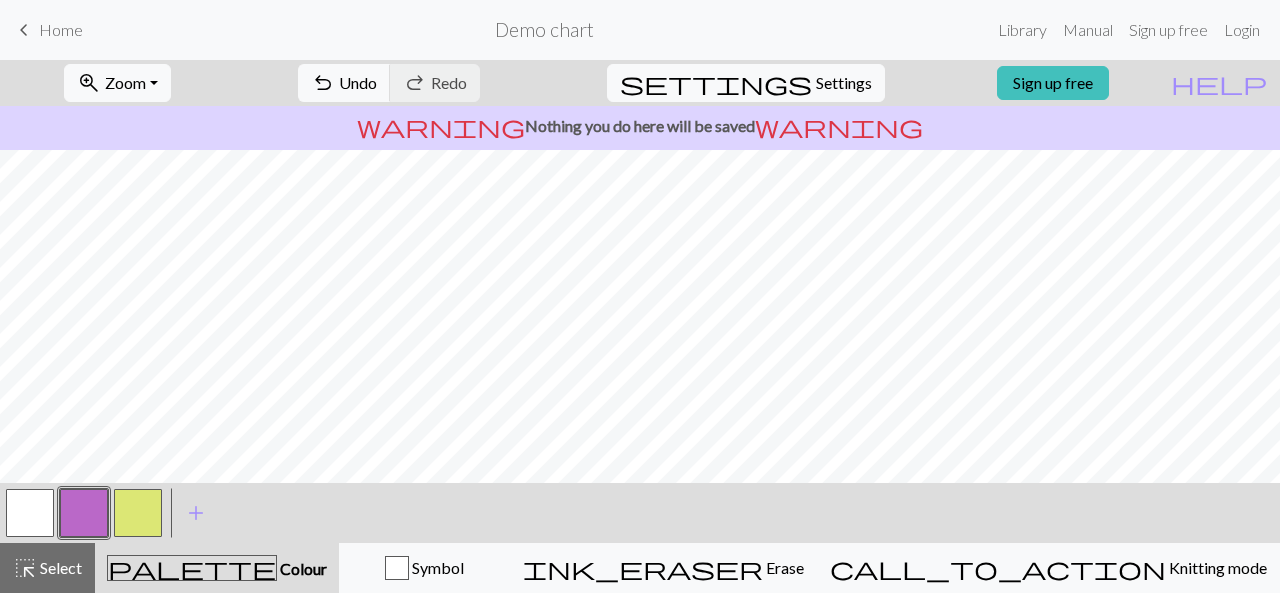 click at bounding box center (84, 513) 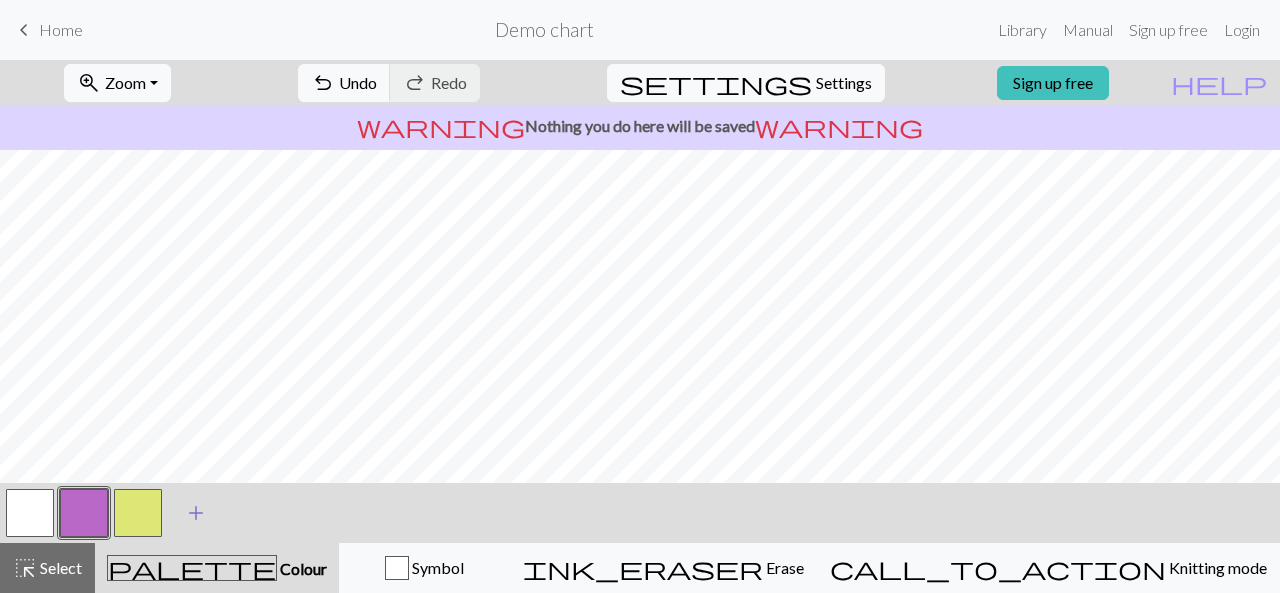 click on "add" at bounding box center (196, 513) 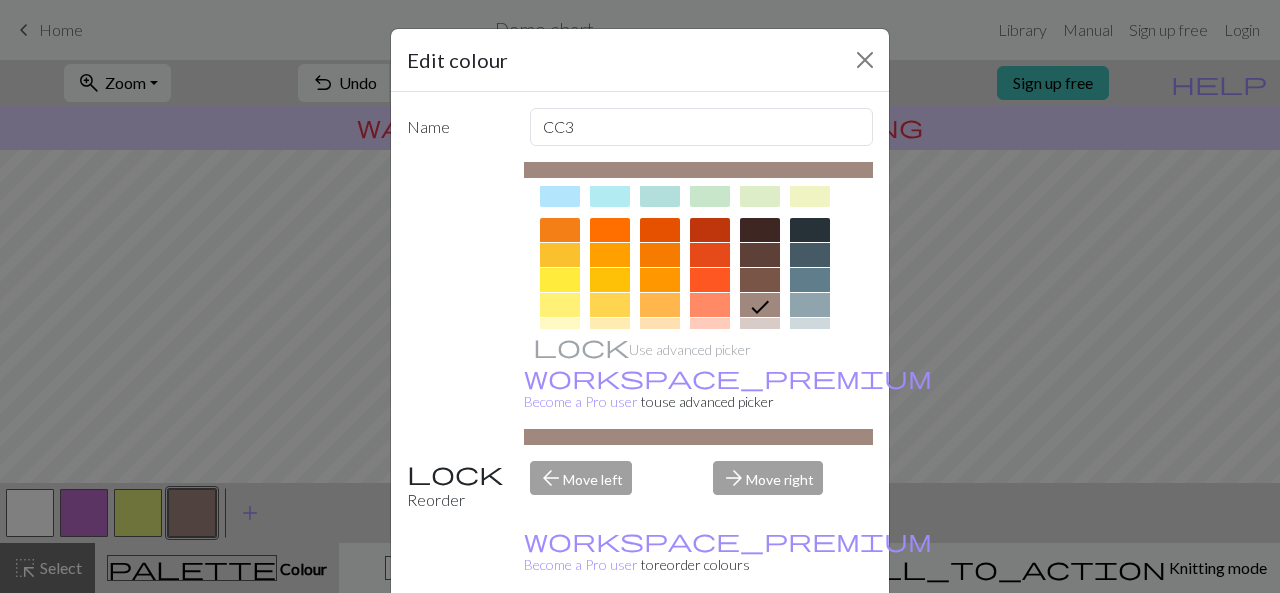 scroll, scrollTop: 262, scrollLeft: 0, axis: vertical 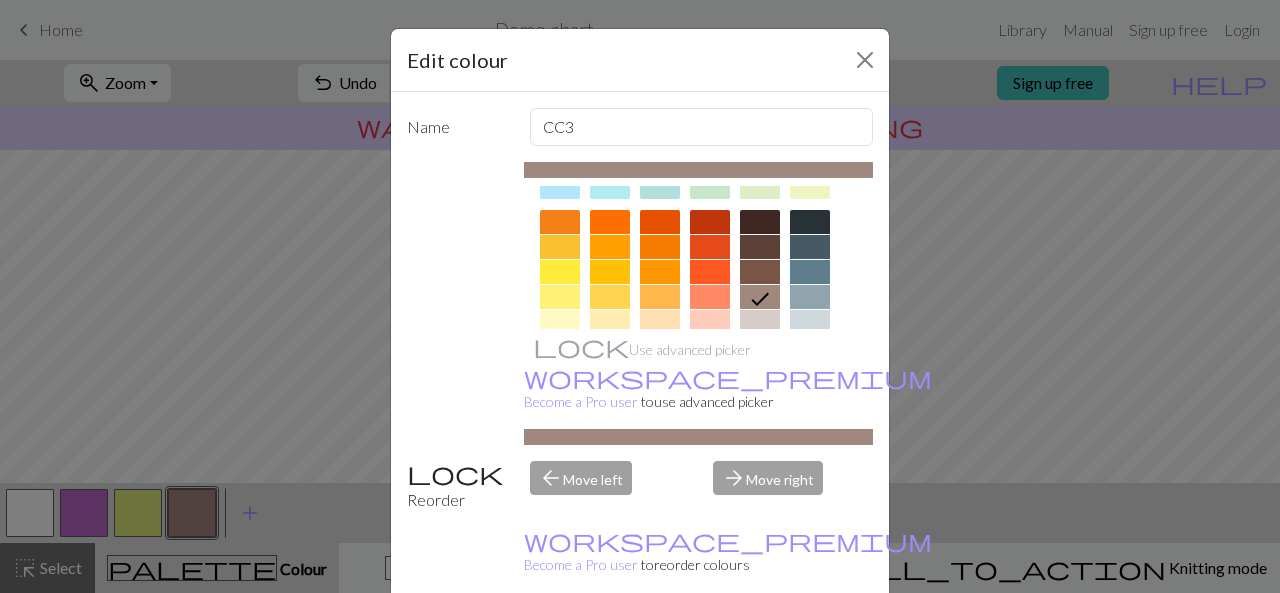 click at bounding box center (810, 222) 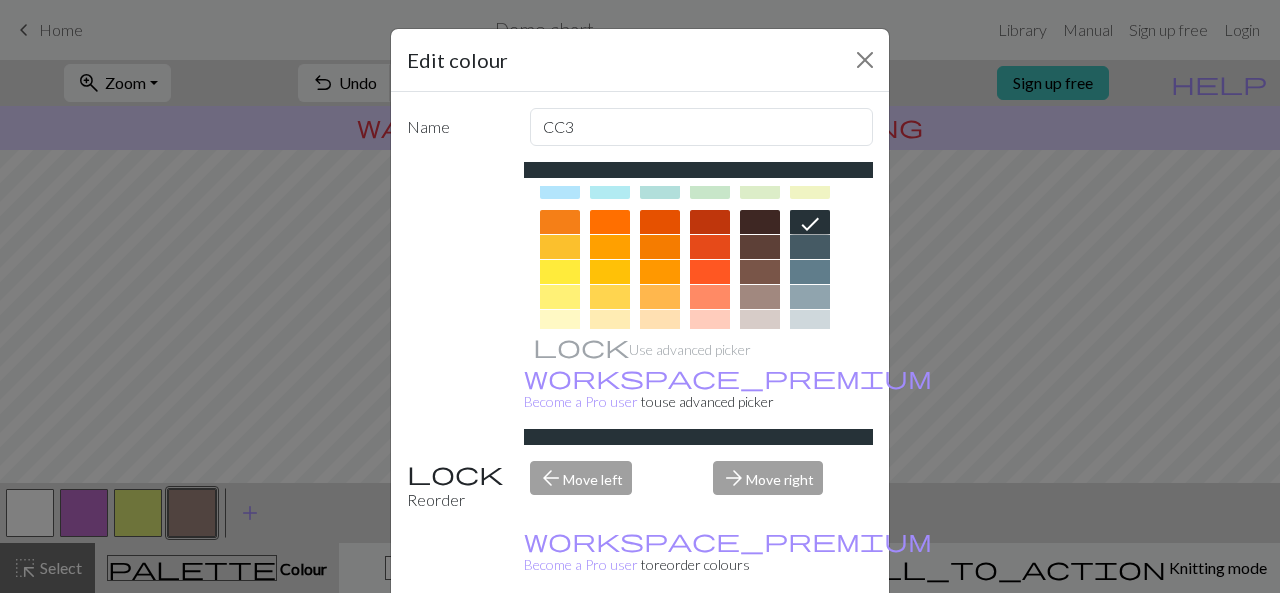 click on "Done" at bounding box center [760, 644] 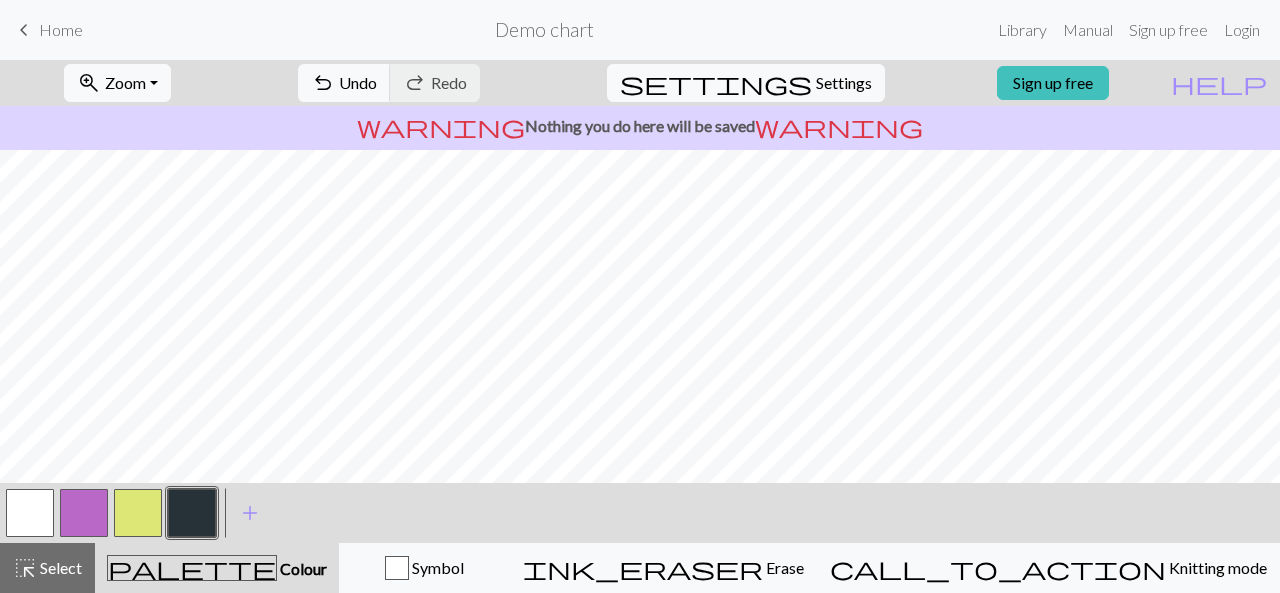 click at bounding box center [84, 513] 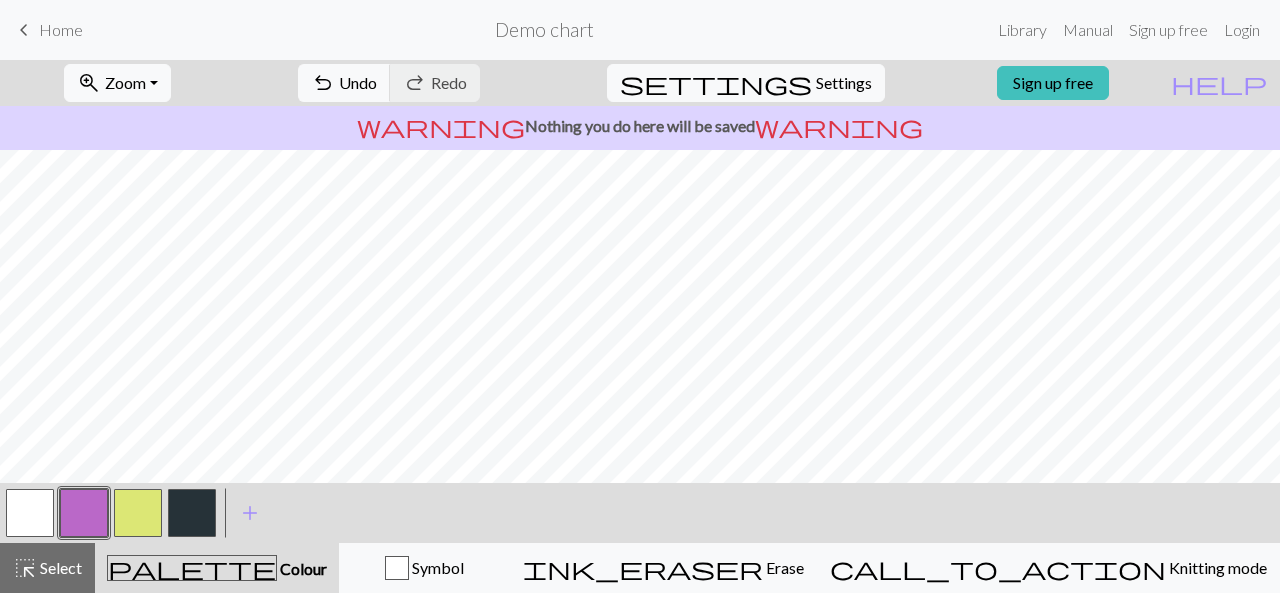 click at bounding box center [84, 513] 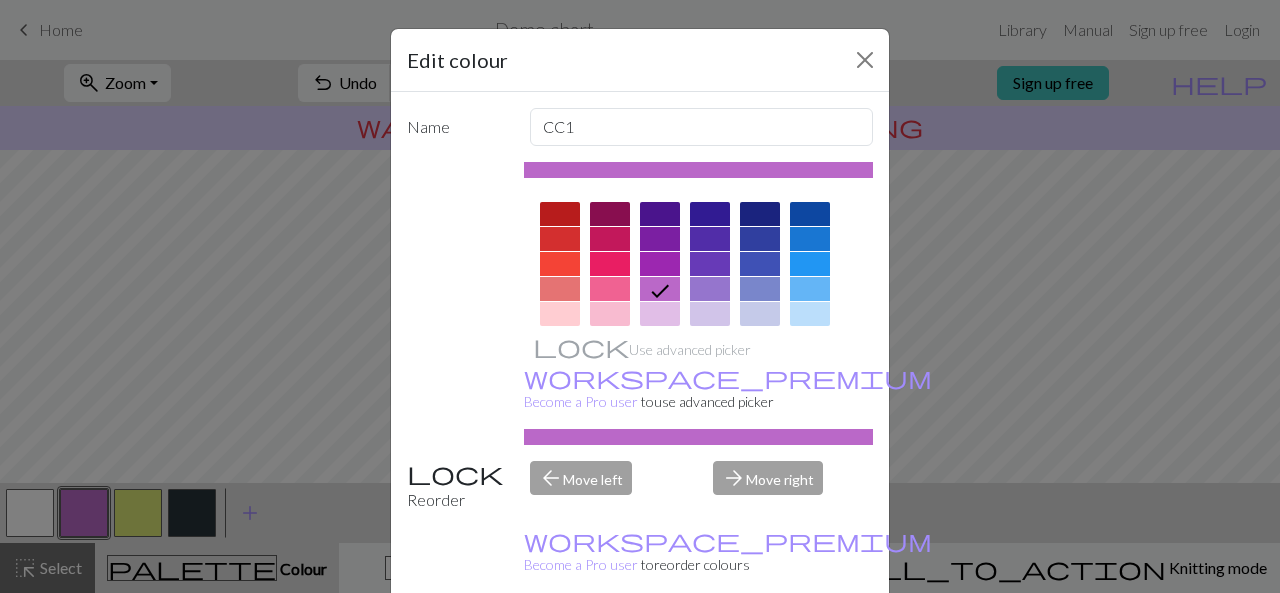 click on "Delete" at bounding box center [443, 644] 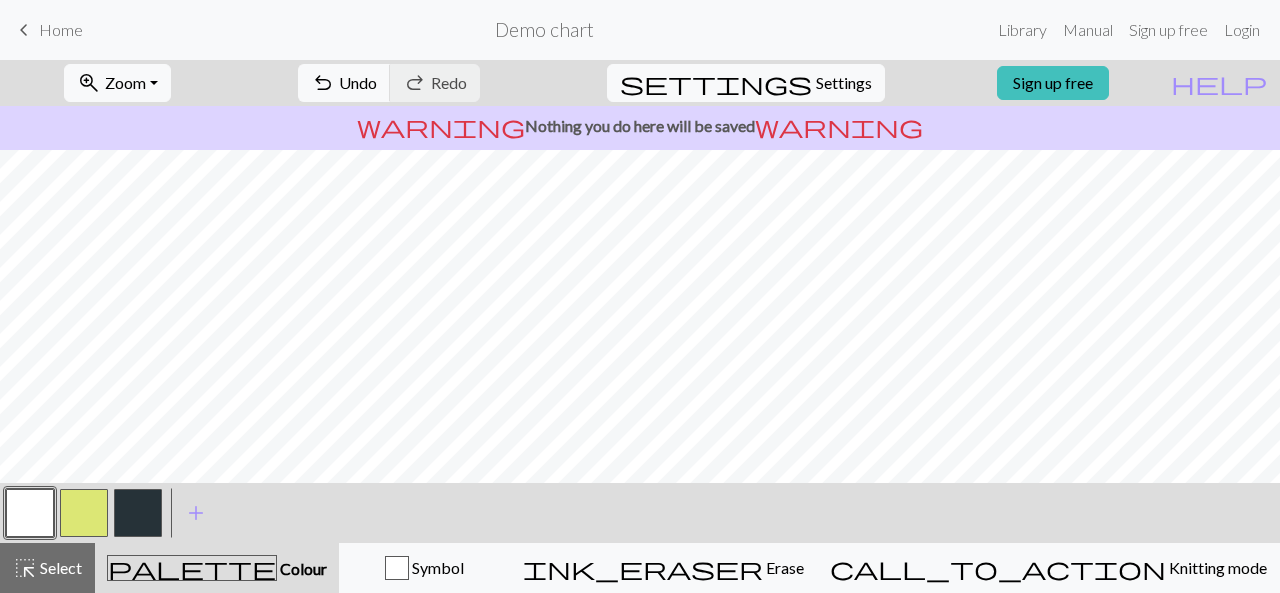 click at bounding box center [84, 513] 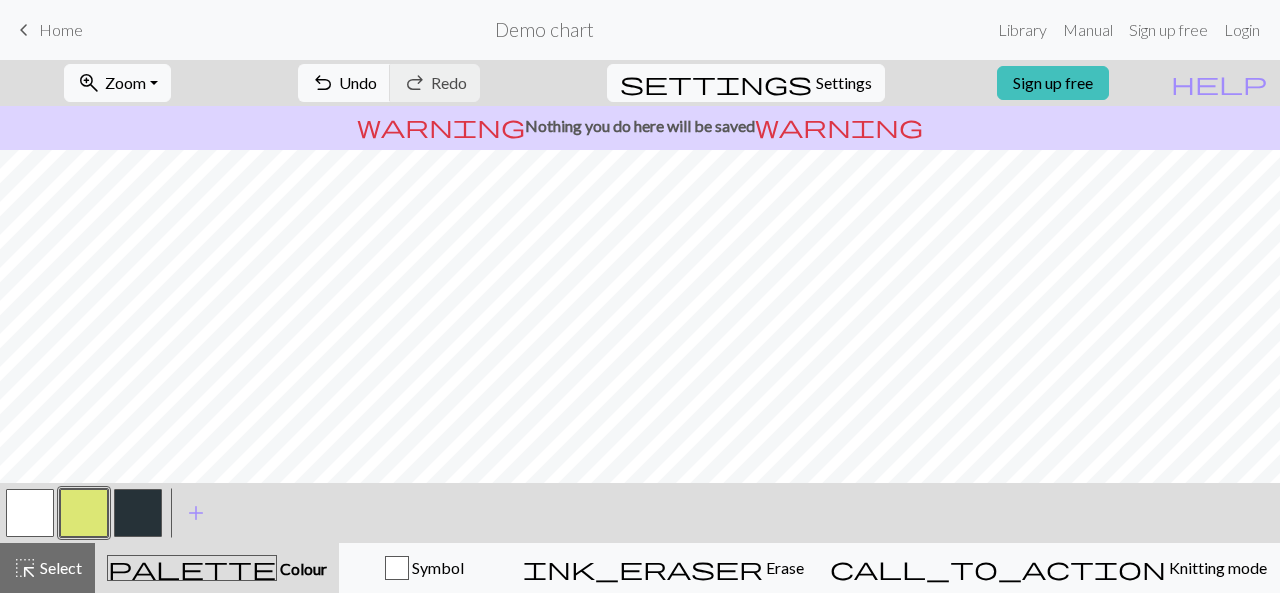 click at bounding box center [138, 513] 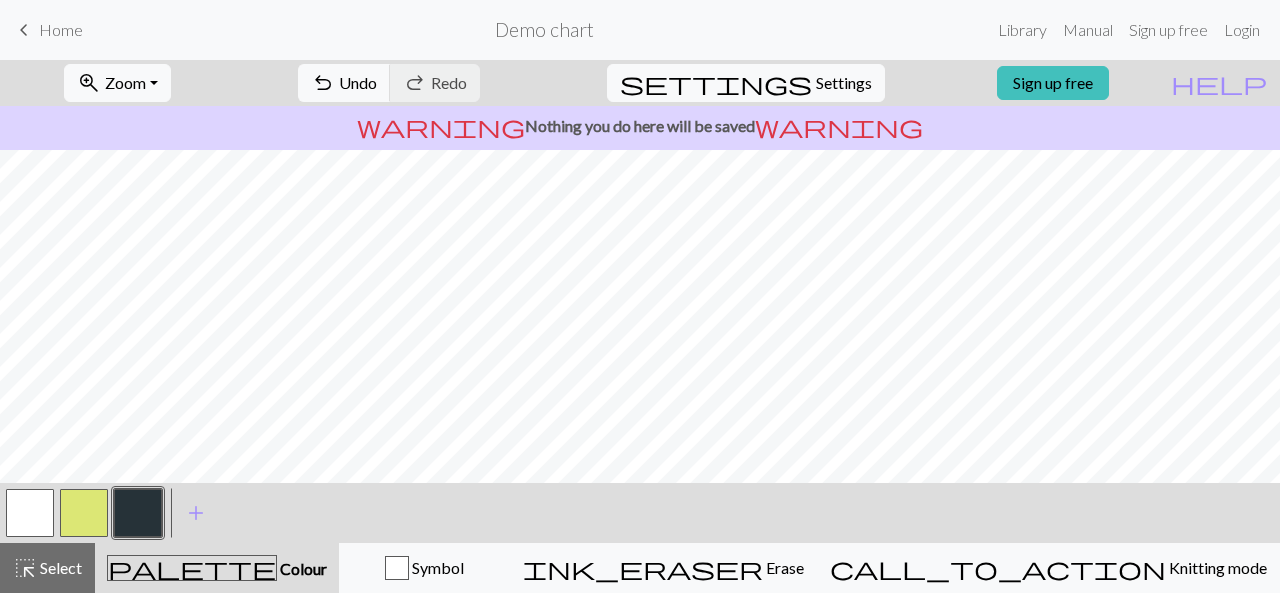 click at bounding box center (84, 513) 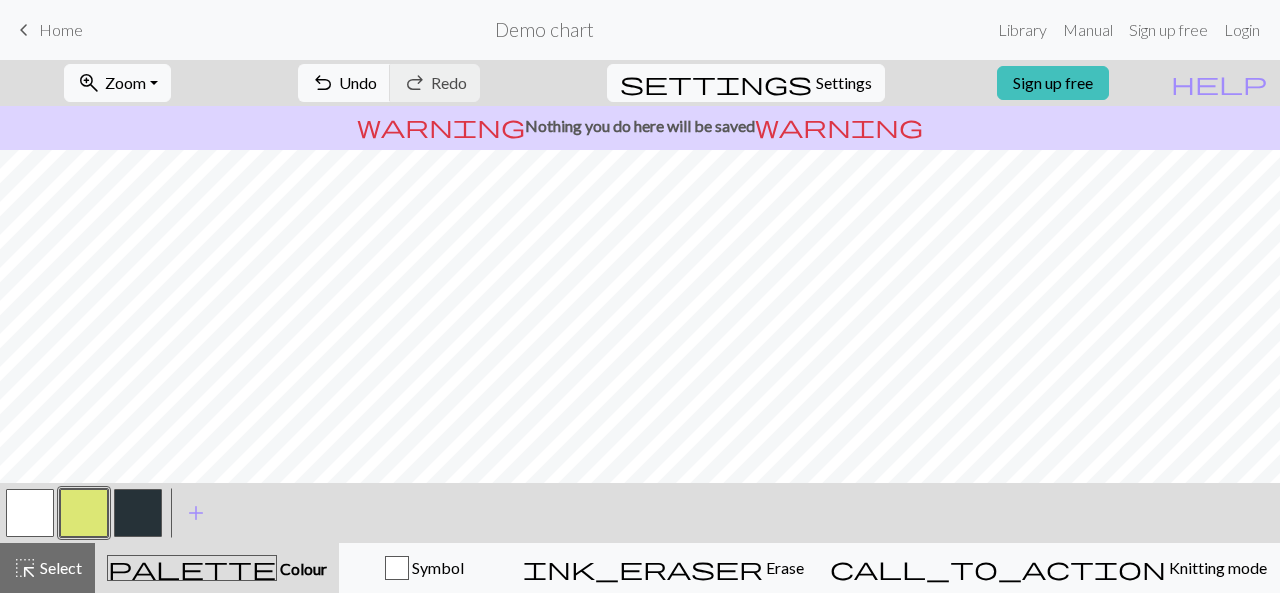 click at bounding box center (138, 513) 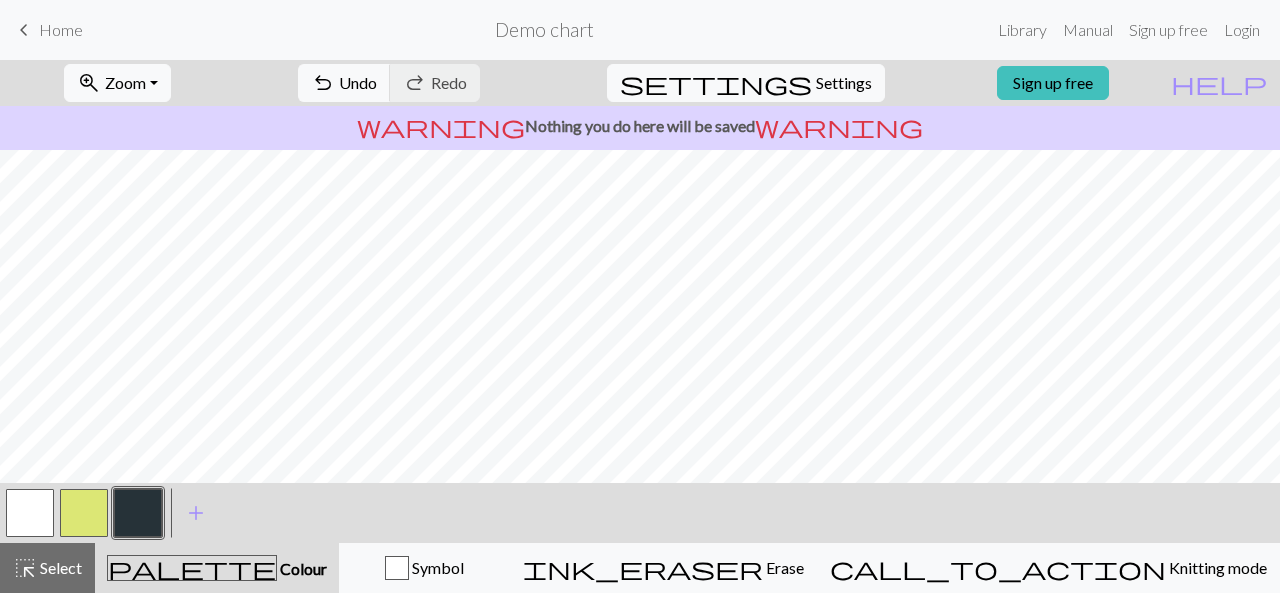 click at bounding box center [84, 513] 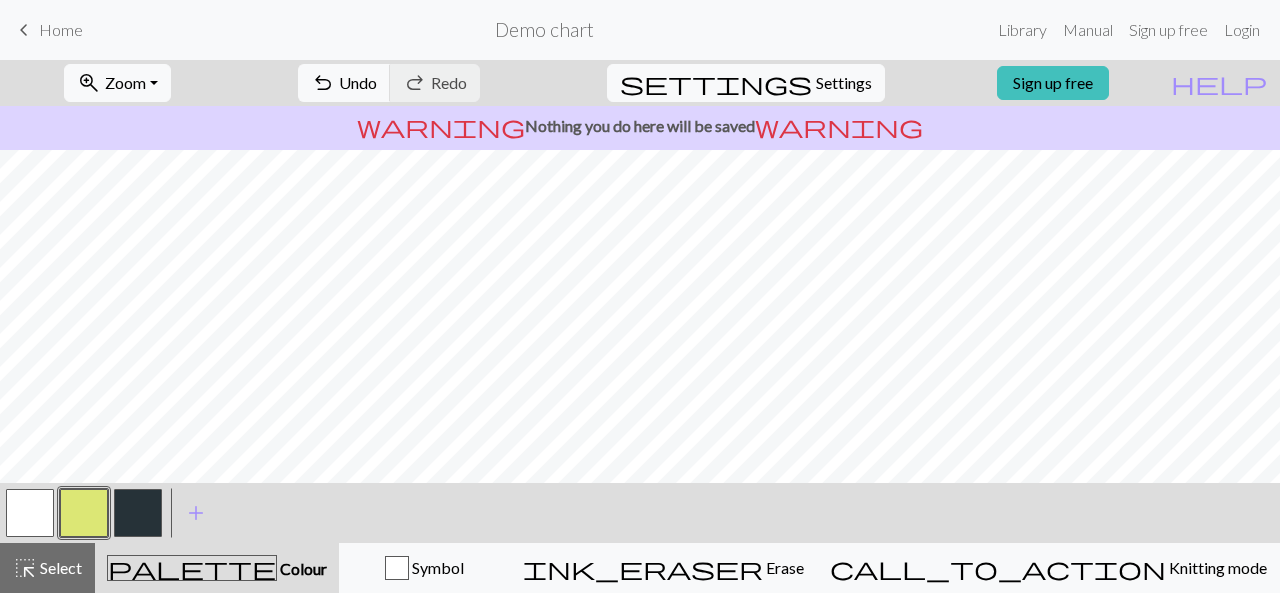 click at bounding box center (138, 513) 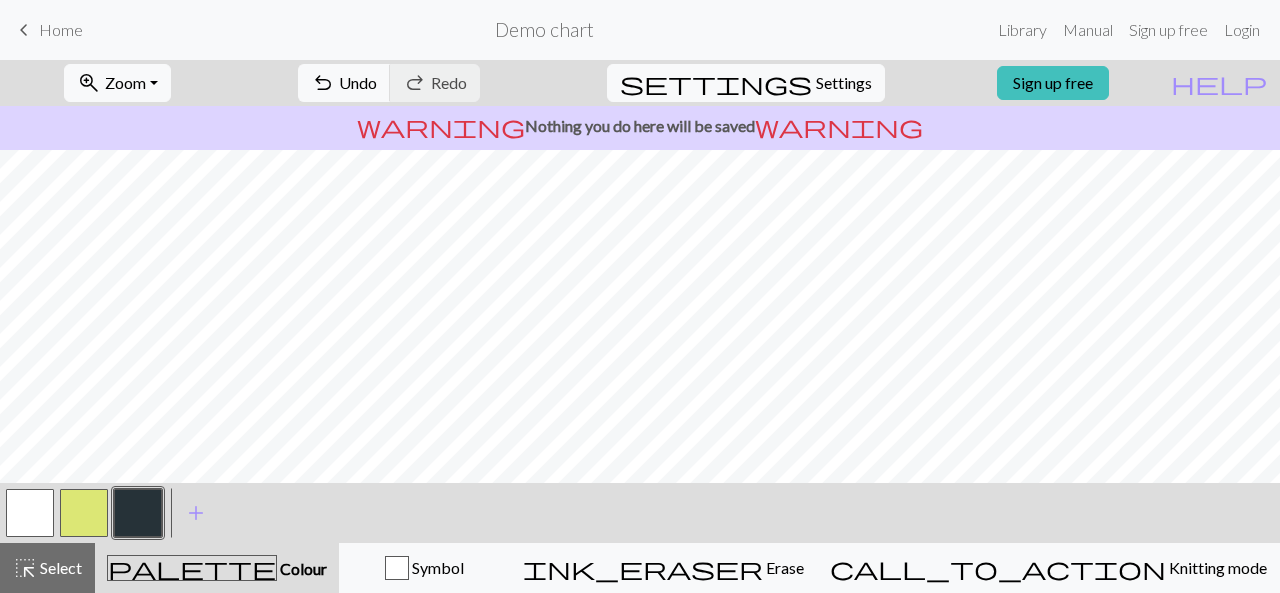 click at bounding box center [84, 513] 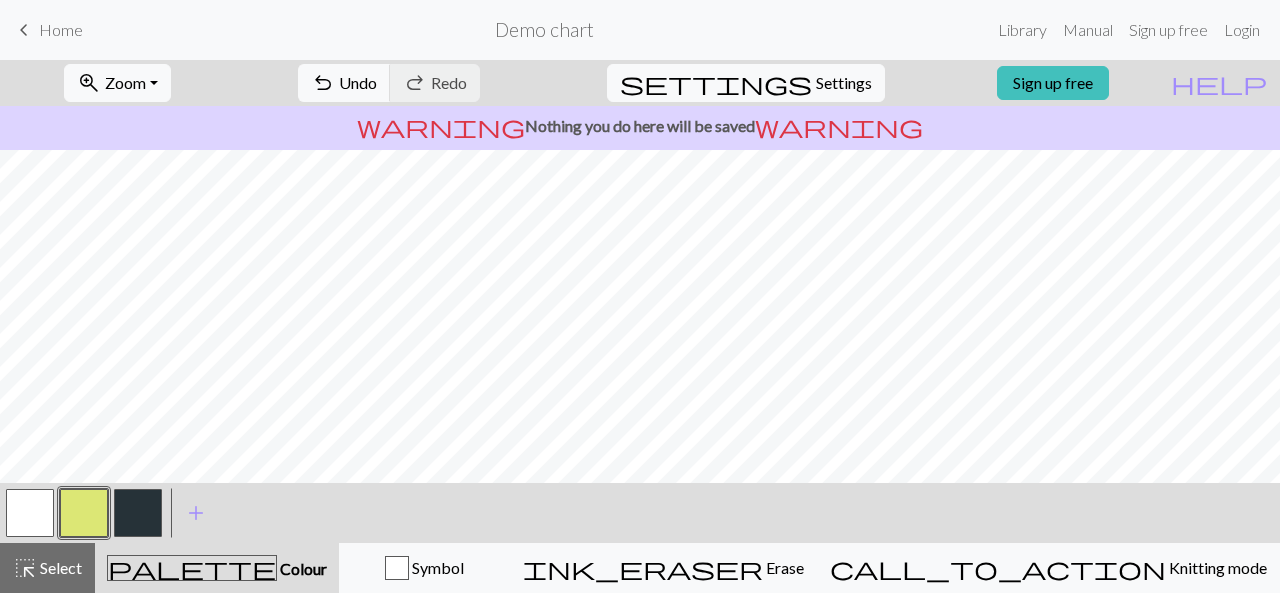 click at bounding box center (138, 513) 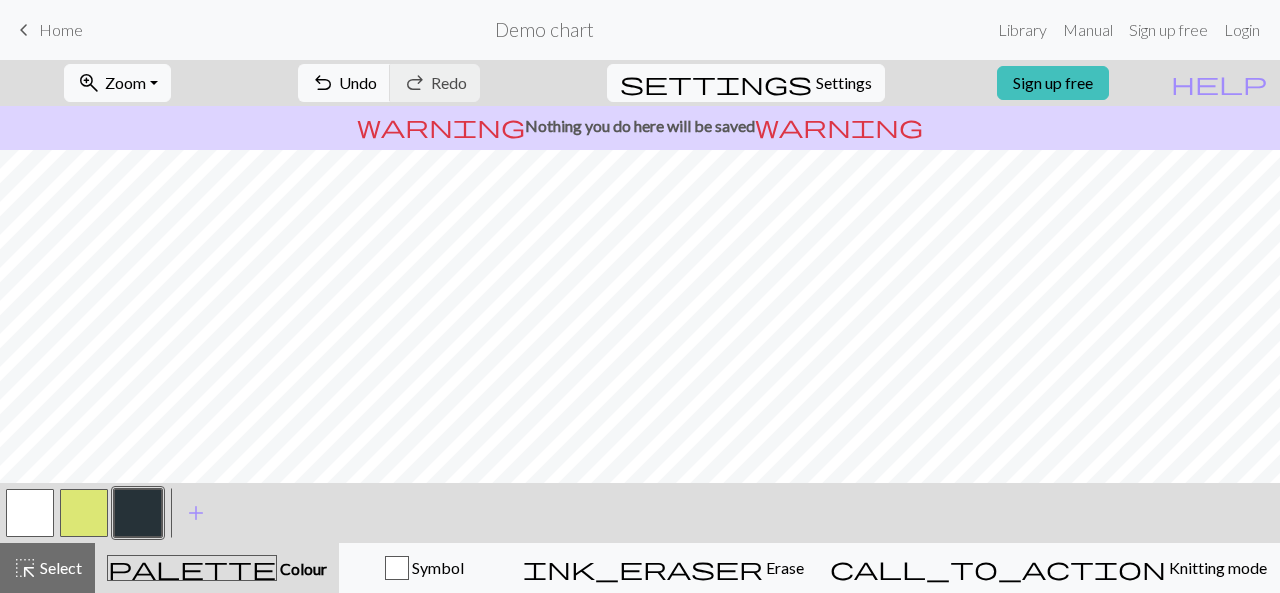 click at bounding box center [138, 513] 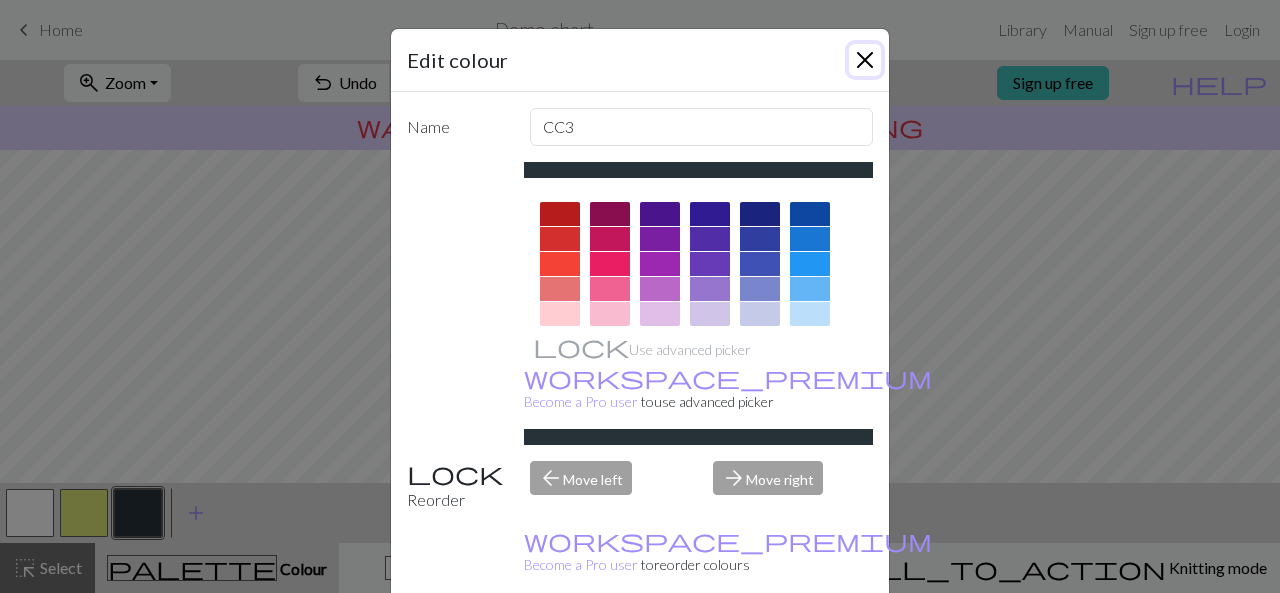 click at bounding box center (865, 60) 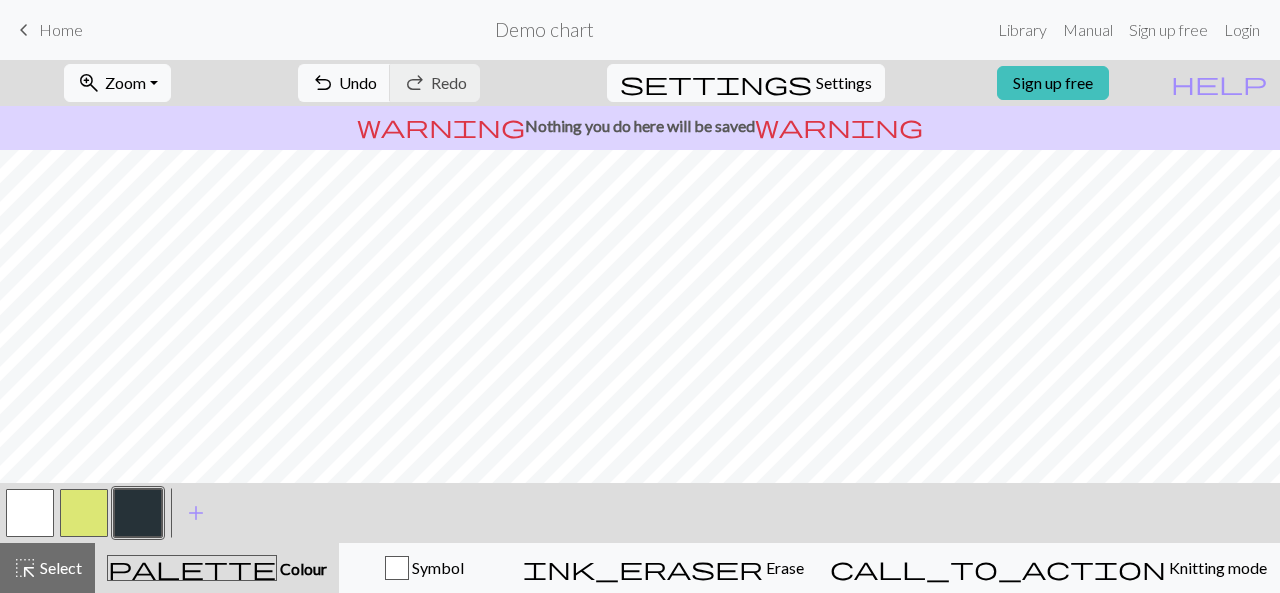 click at bounding box center (84, 513) 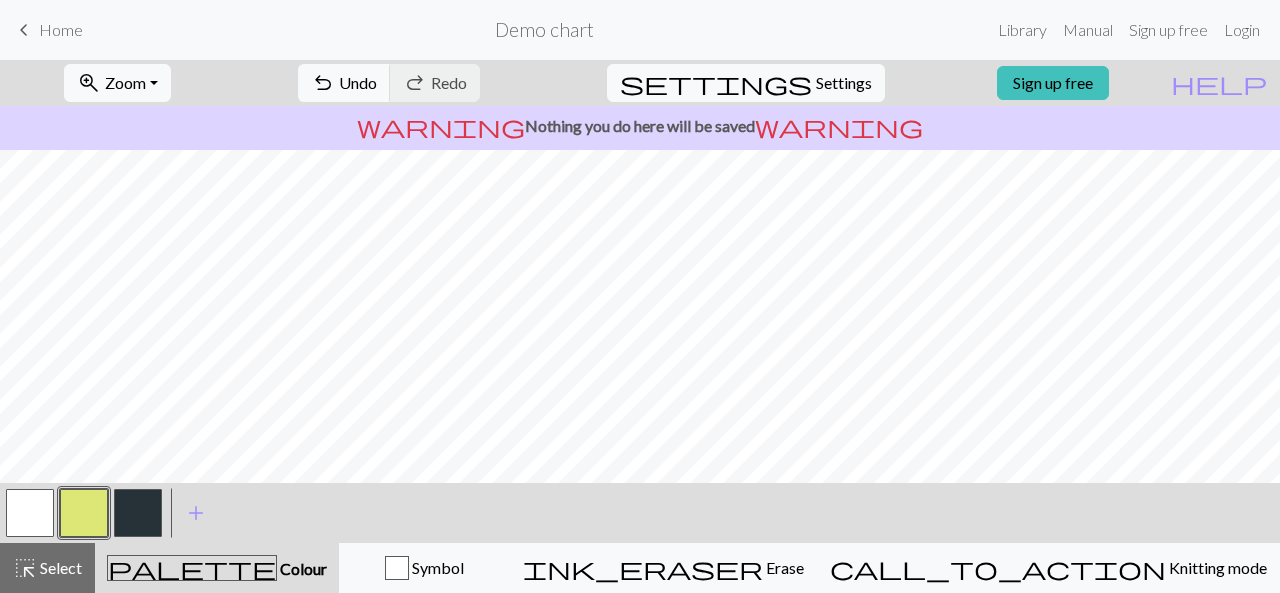 click at bounding box center (138, 513) 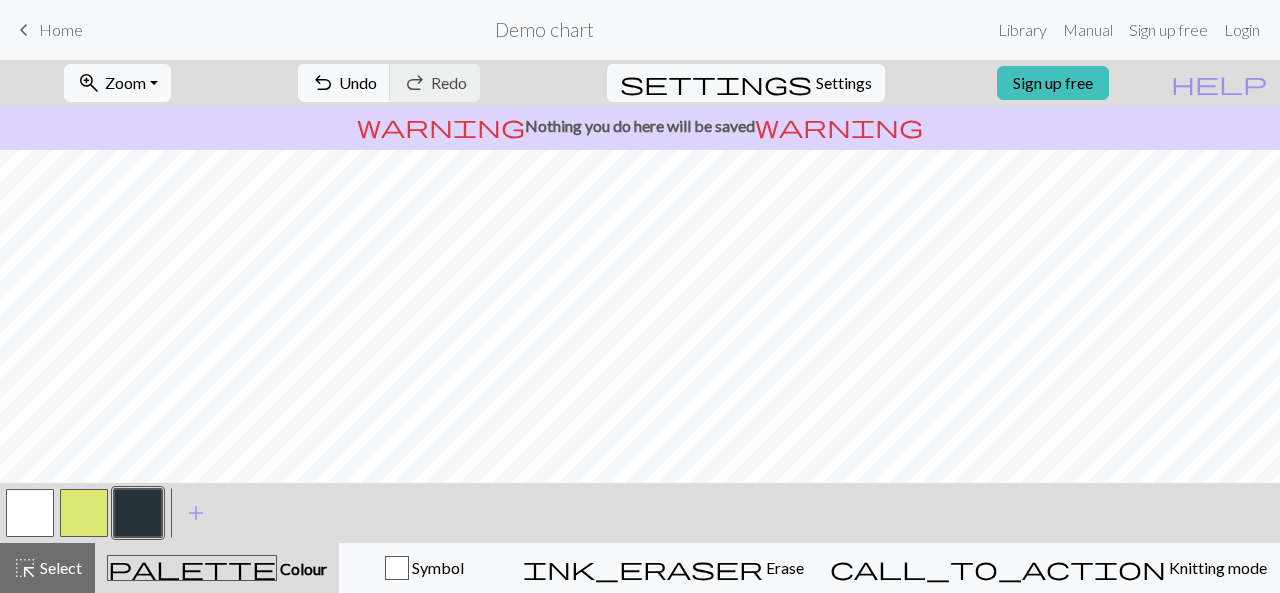 click at bounding box center [84, 513] 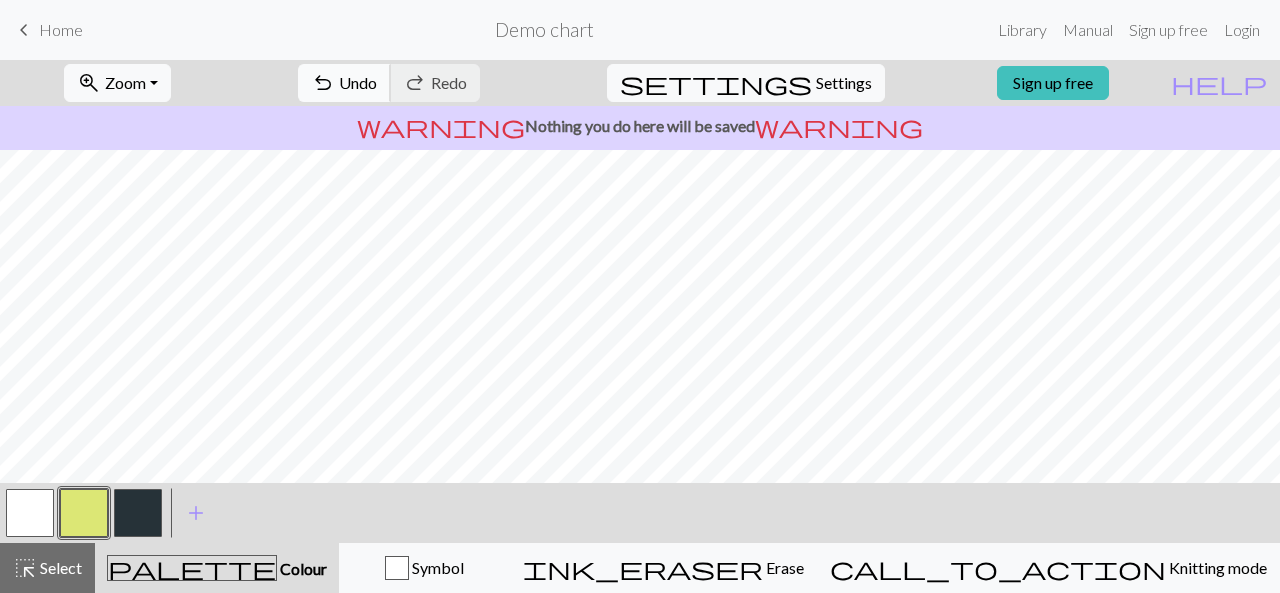 click on "Undo" at bounding box center [358, 82] 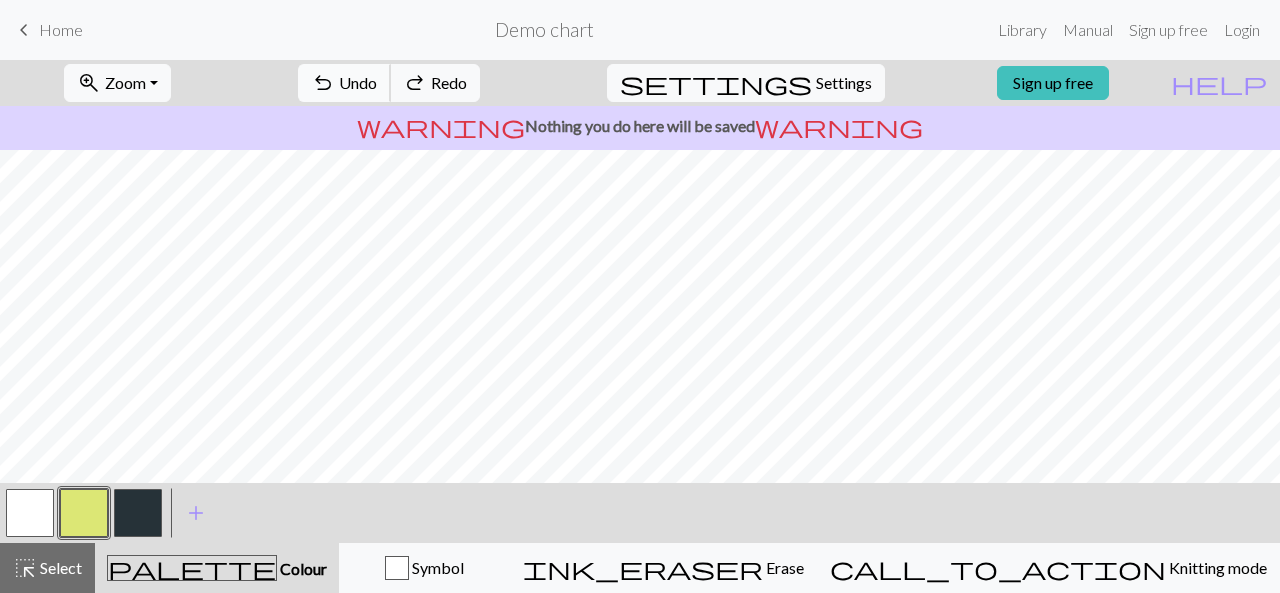 click on "Undo" at bounding box center [358, 82] 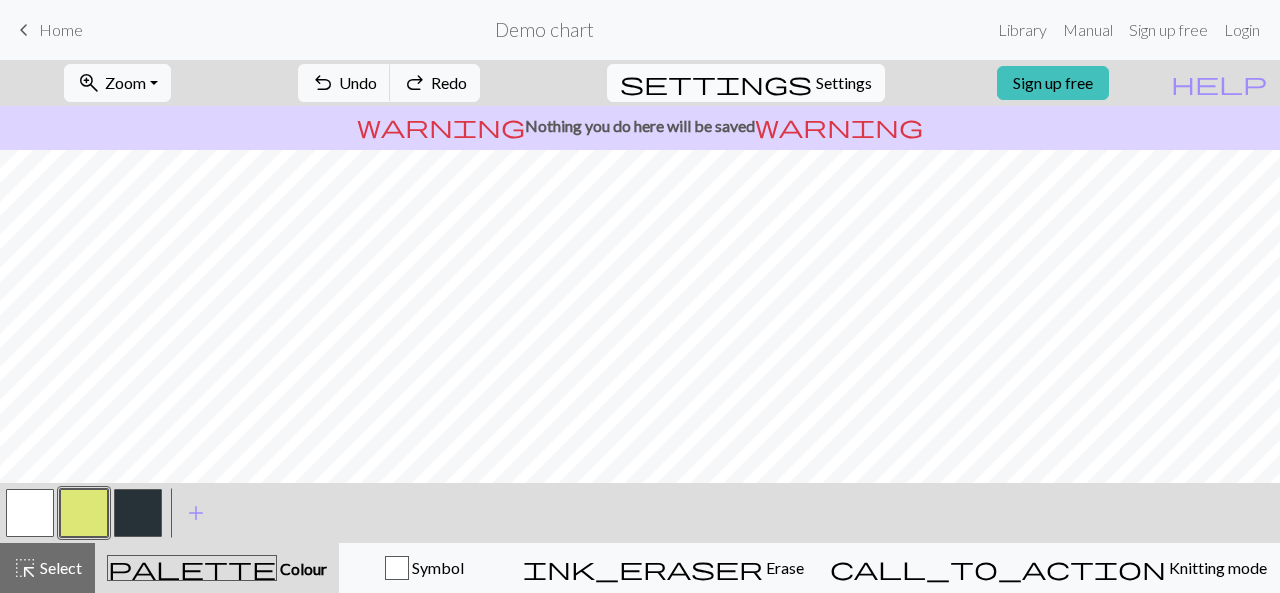 click on "Settings" at bounding box center (844, 83) 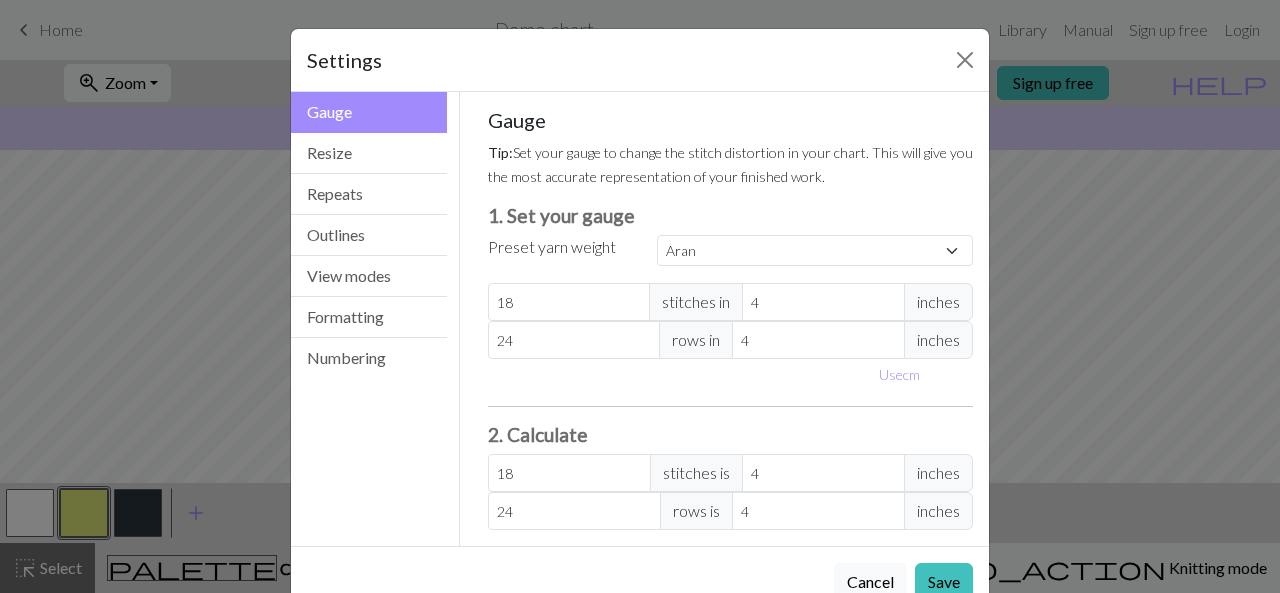 click on "Settings" at bounding box center (640, 60) 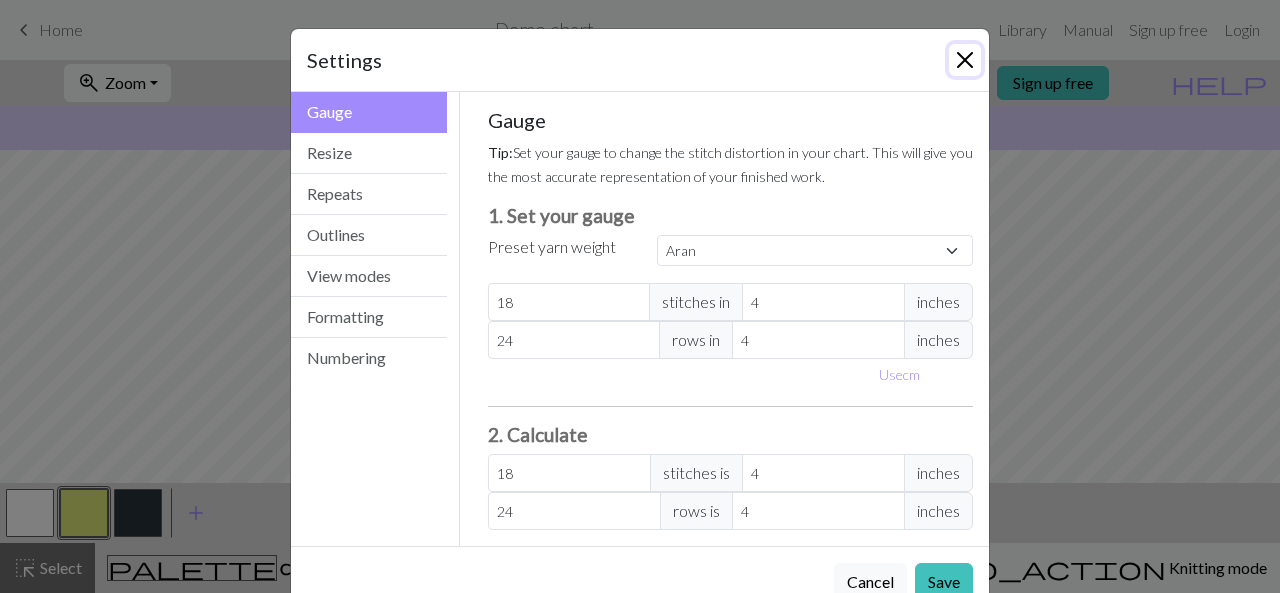 click at bounding box center [965, 60] 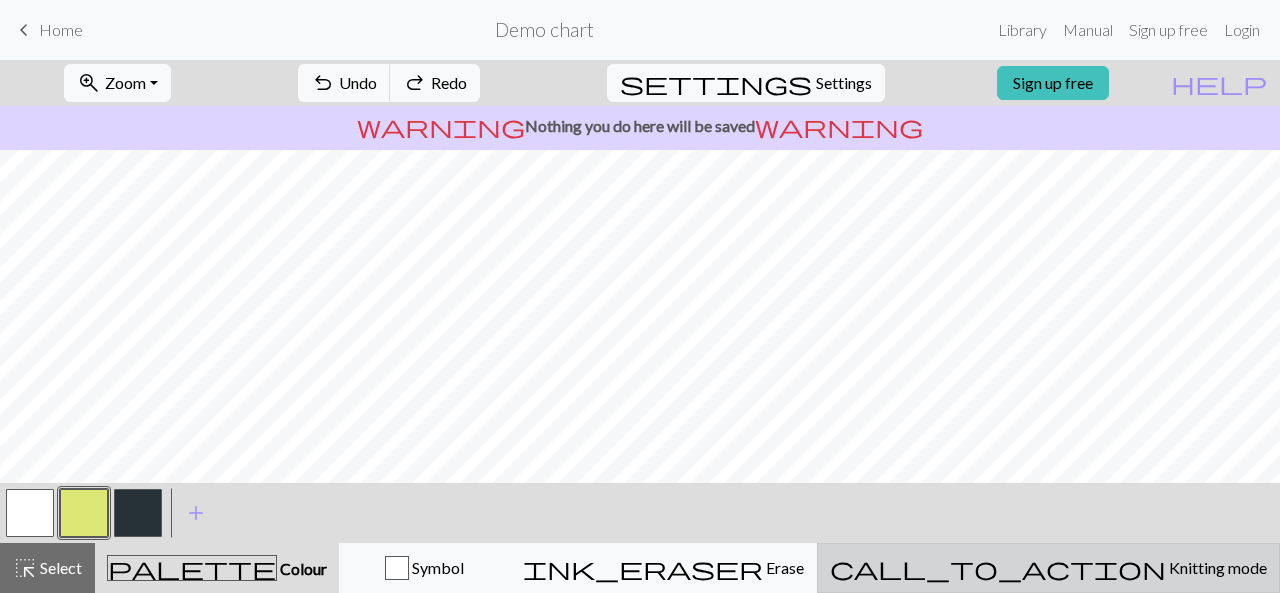 drag, startPoint x: 1119, startPoint y: 557, endPoint x: 1138, endPoint y: 581, distance: 30.610456 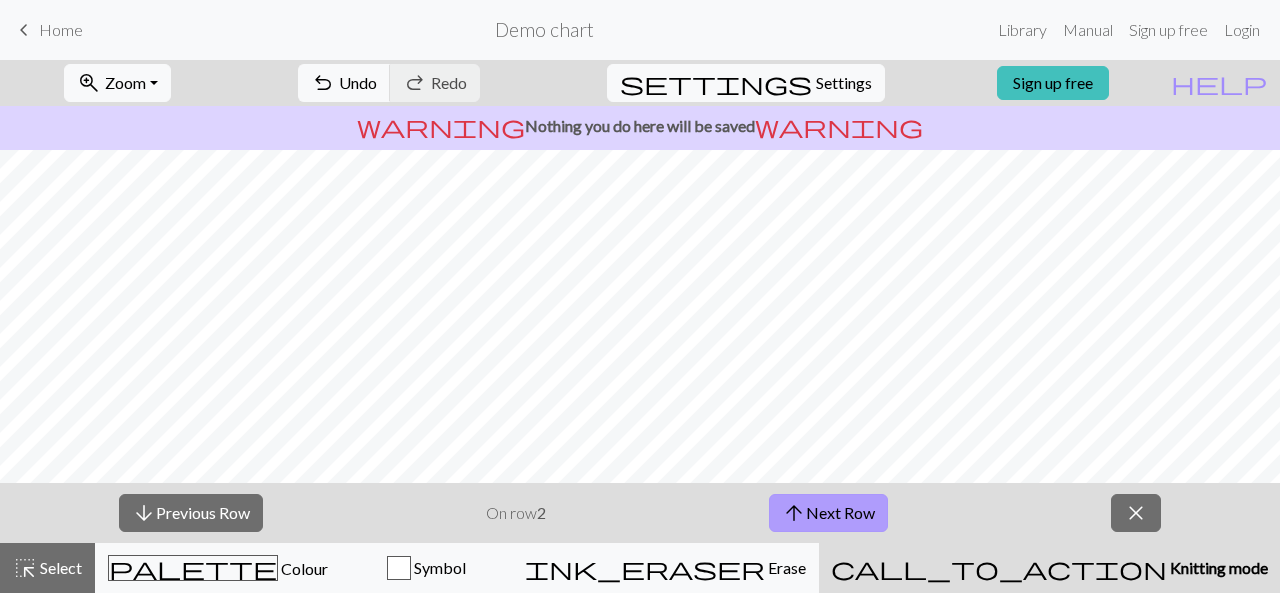 click on "arrow_upward  Next Row" at bounding box center [828, 513] 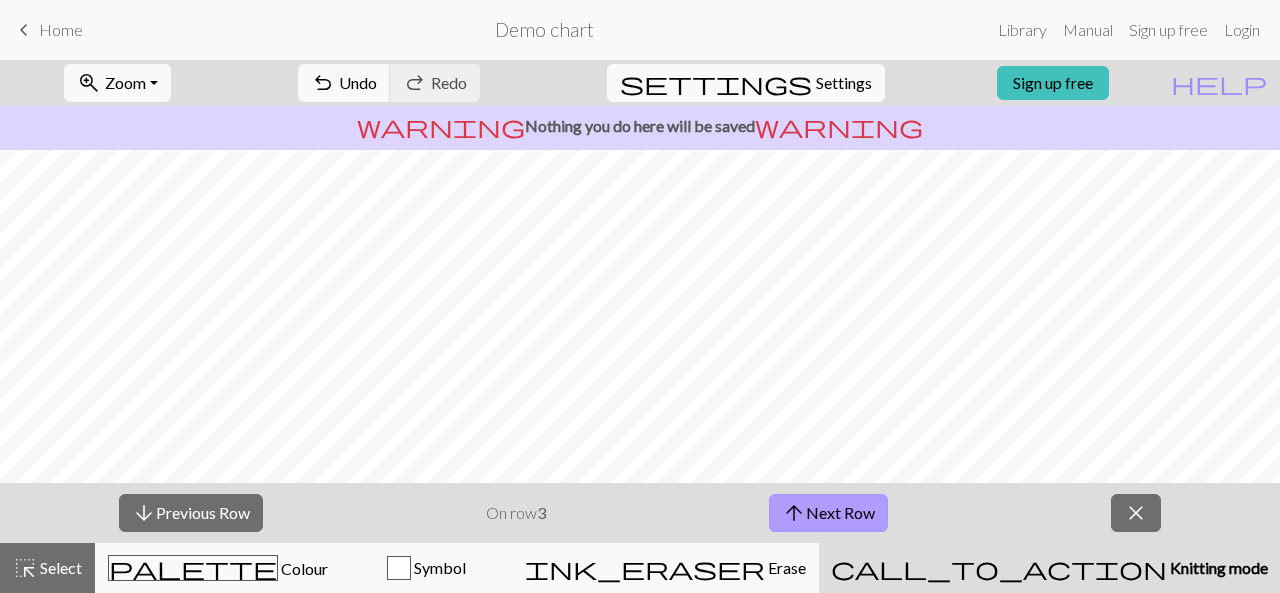 click on "arrow_upward  Next Row" at bounding box center (828, 513) 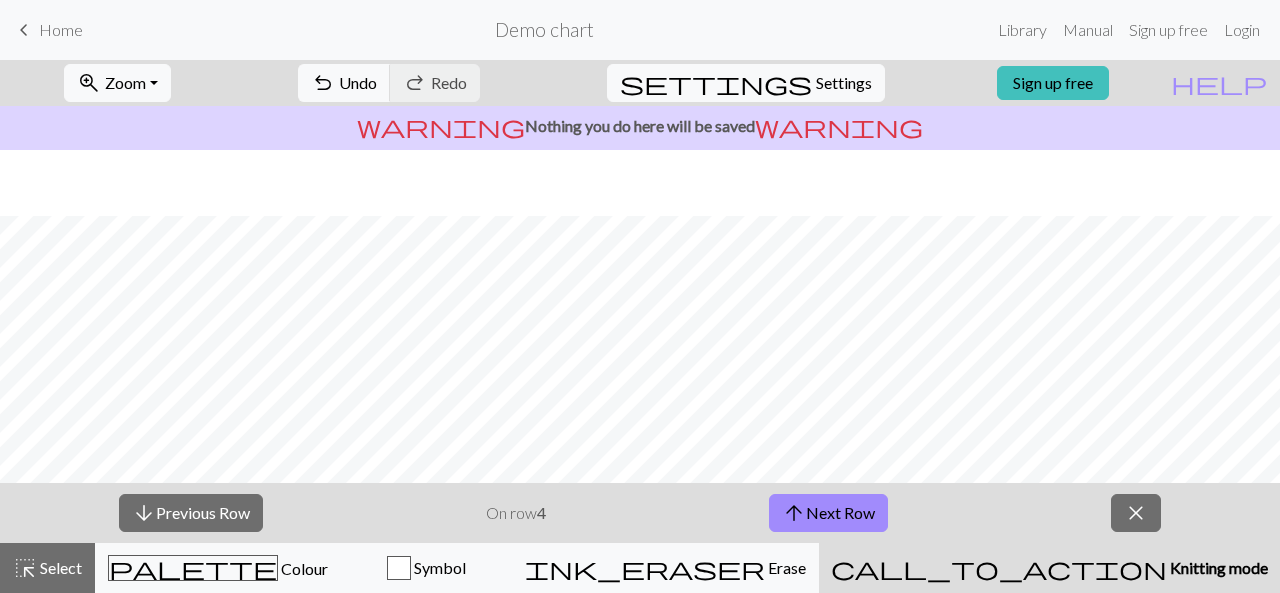 scroll, scrollTop: 71, scrollLeft: 0, axis: vertical 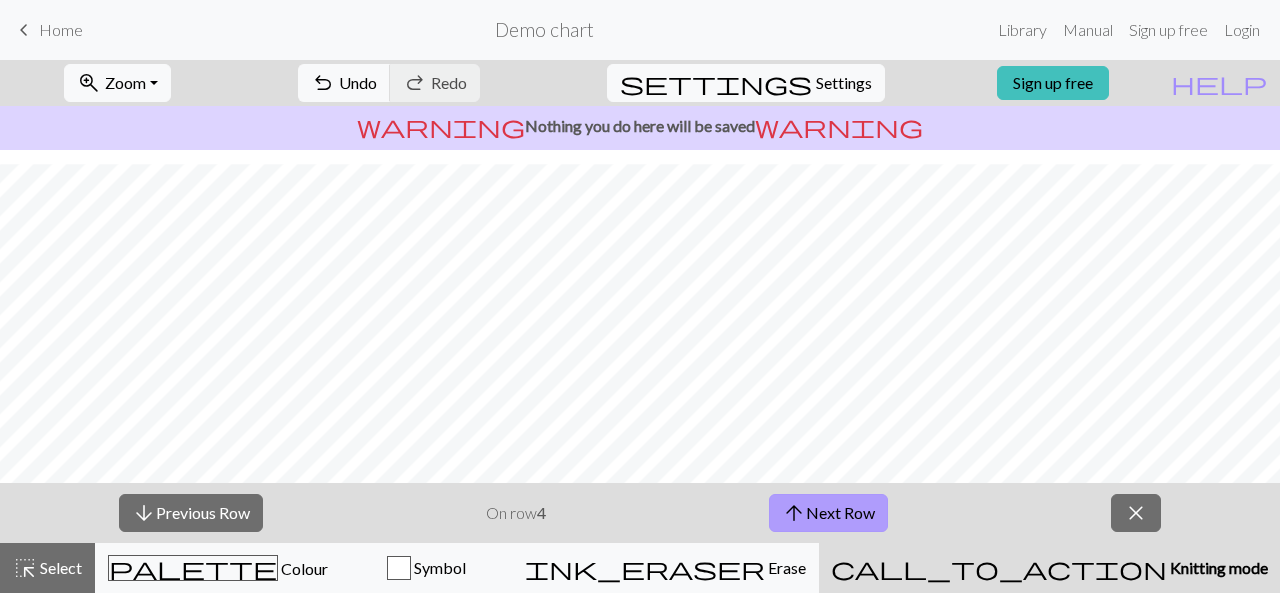 click on "arrow_upward  Next Row" at bounding box center (828, 513) 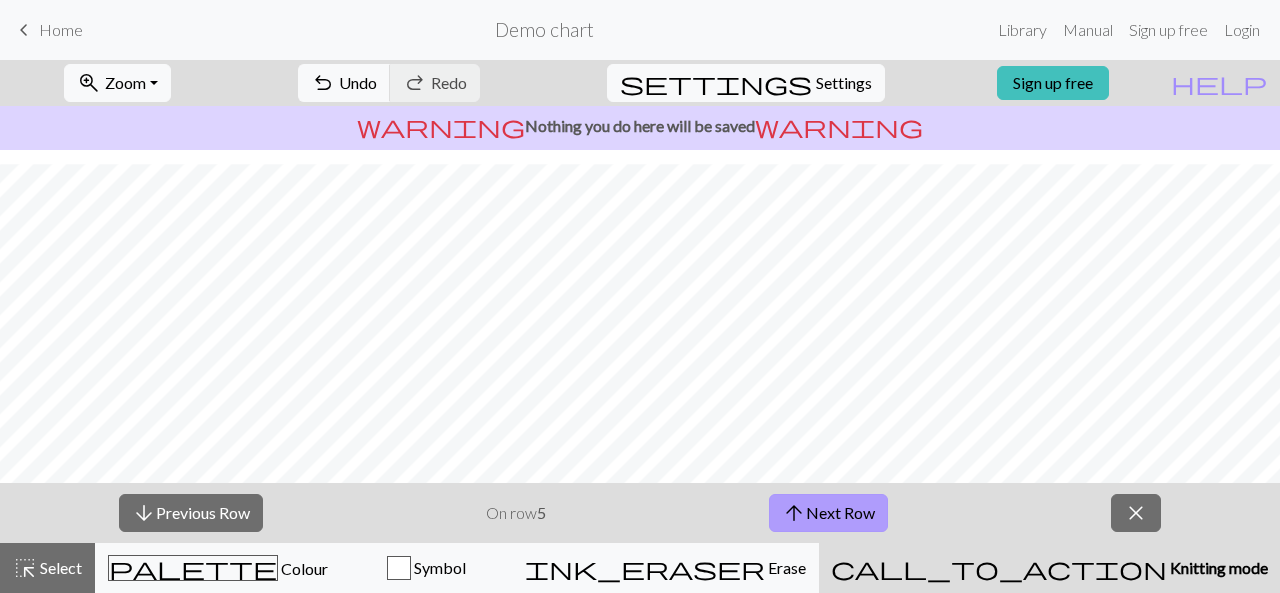 click on "arrow_upward  Next Row" at bounding box center (828, 513) 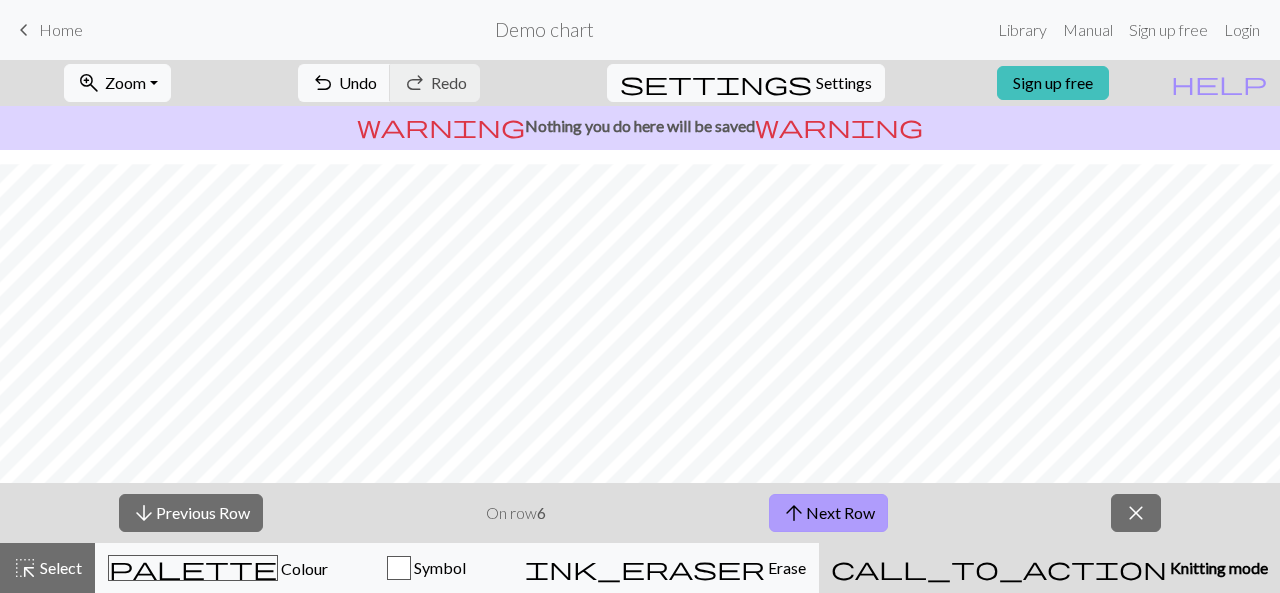 click on "arrow_upward  Next Row" at bounding box center (828, 513) 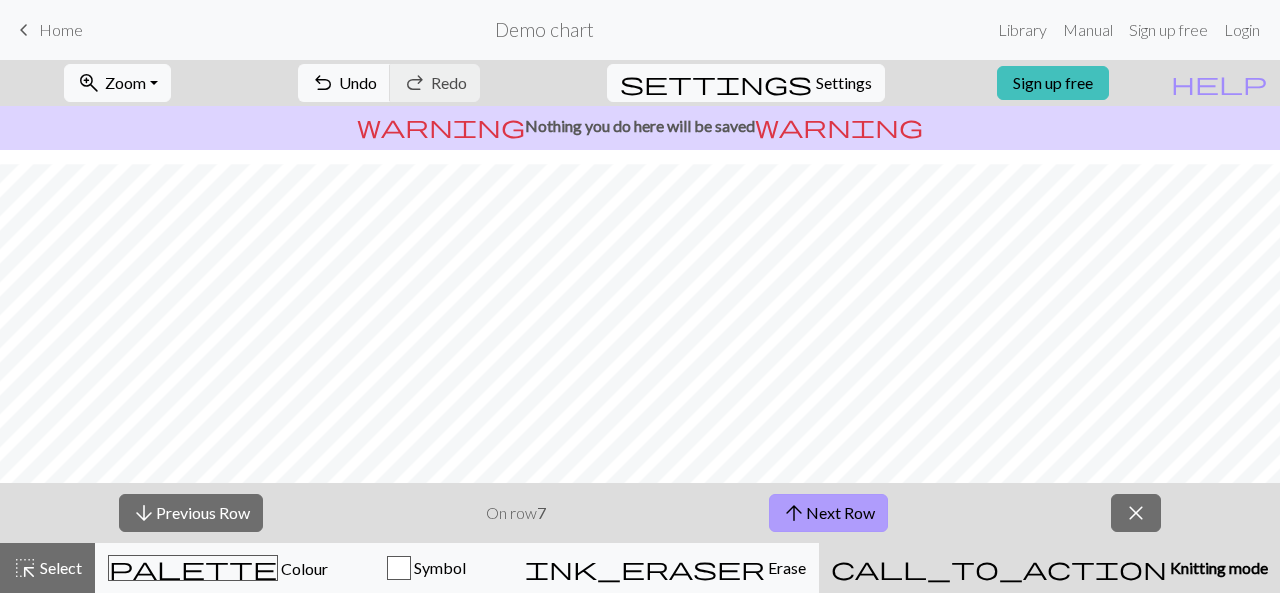 click on "arrow_upward  Next Row" at bounding box center [828, 513] 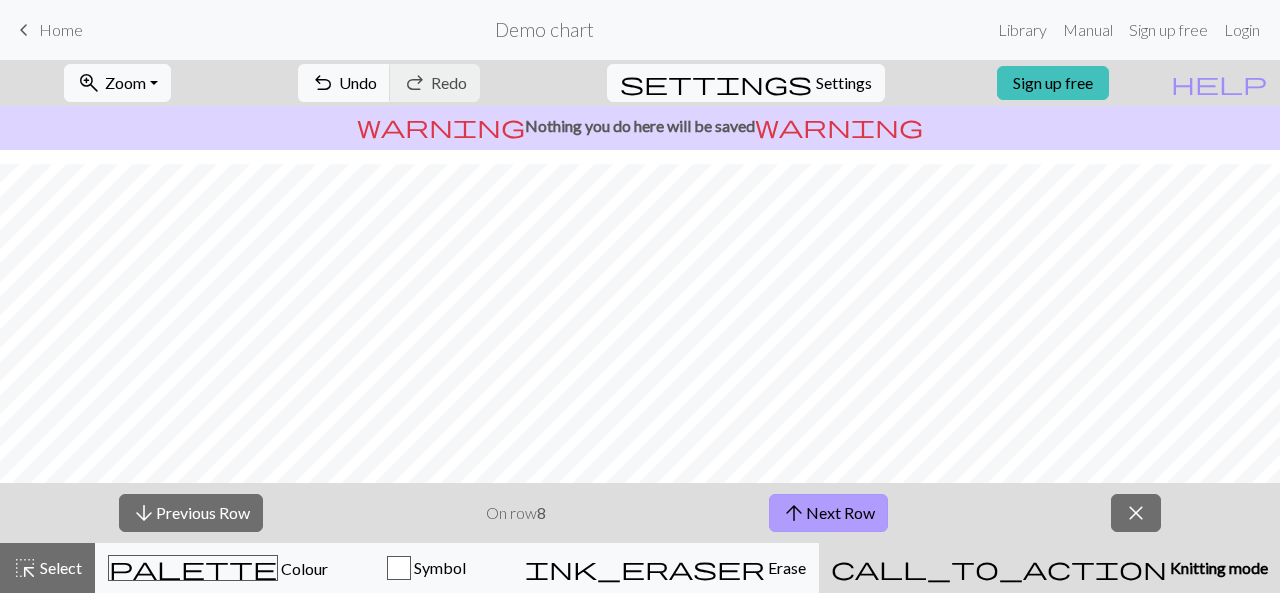 click on "arrow_upward  Next Row" at bounding box center (828, 513) 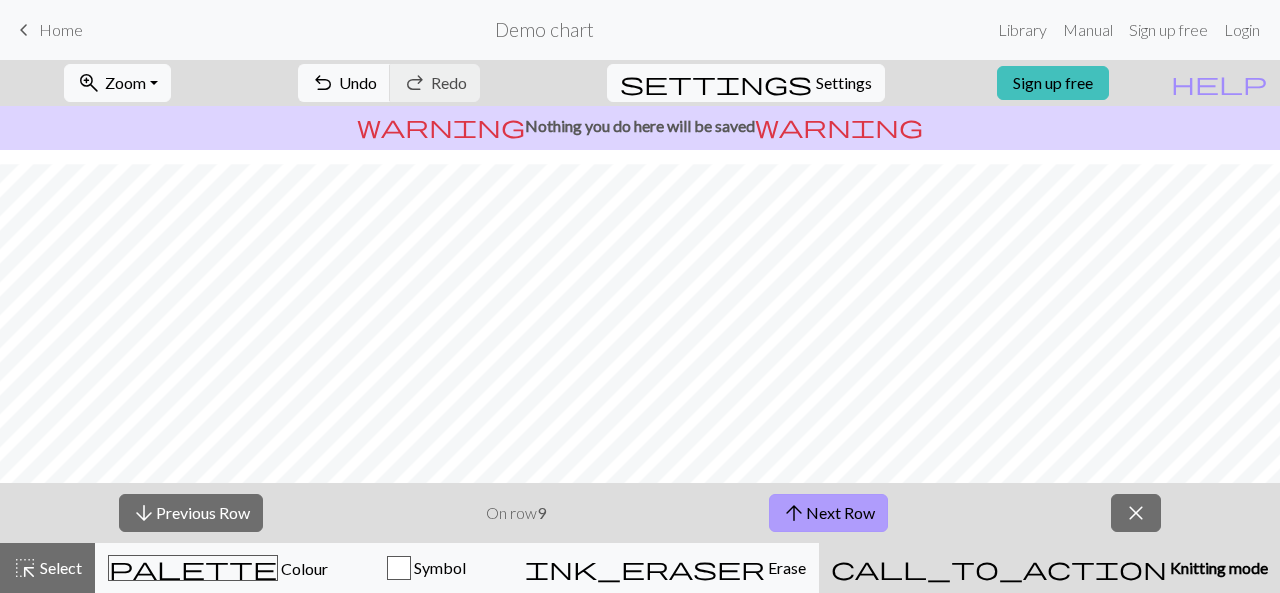 click on "arrow_upward  Next Row" at bounding box center [828, 513] 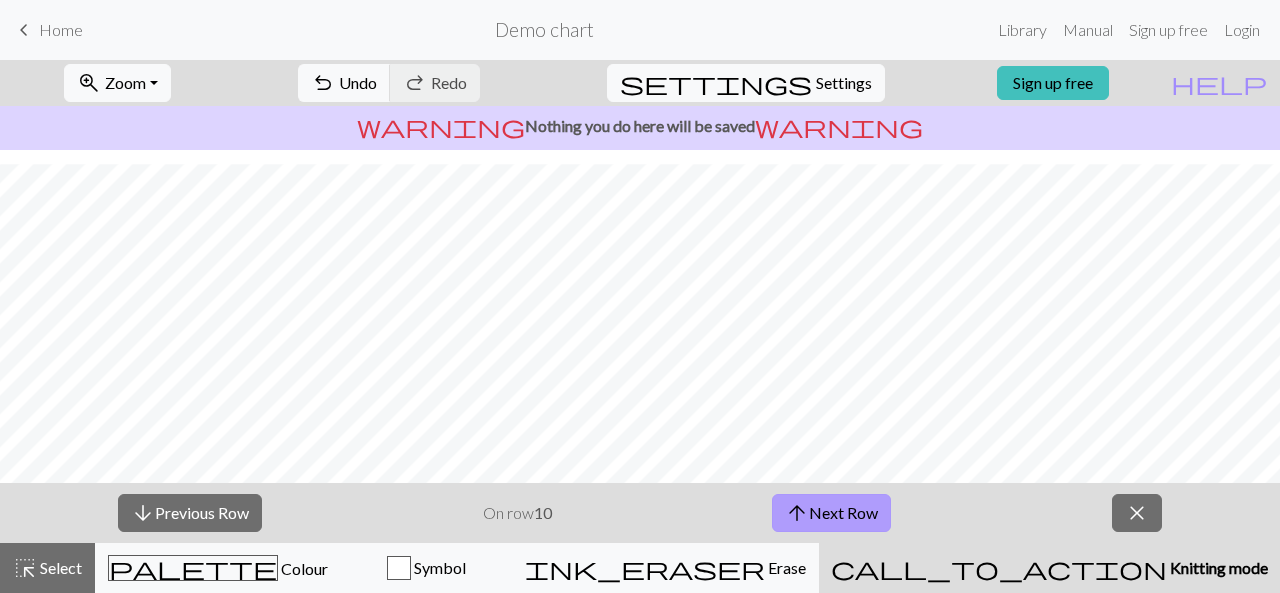 click on "arrow_upward" at bounding box center (797, 513) 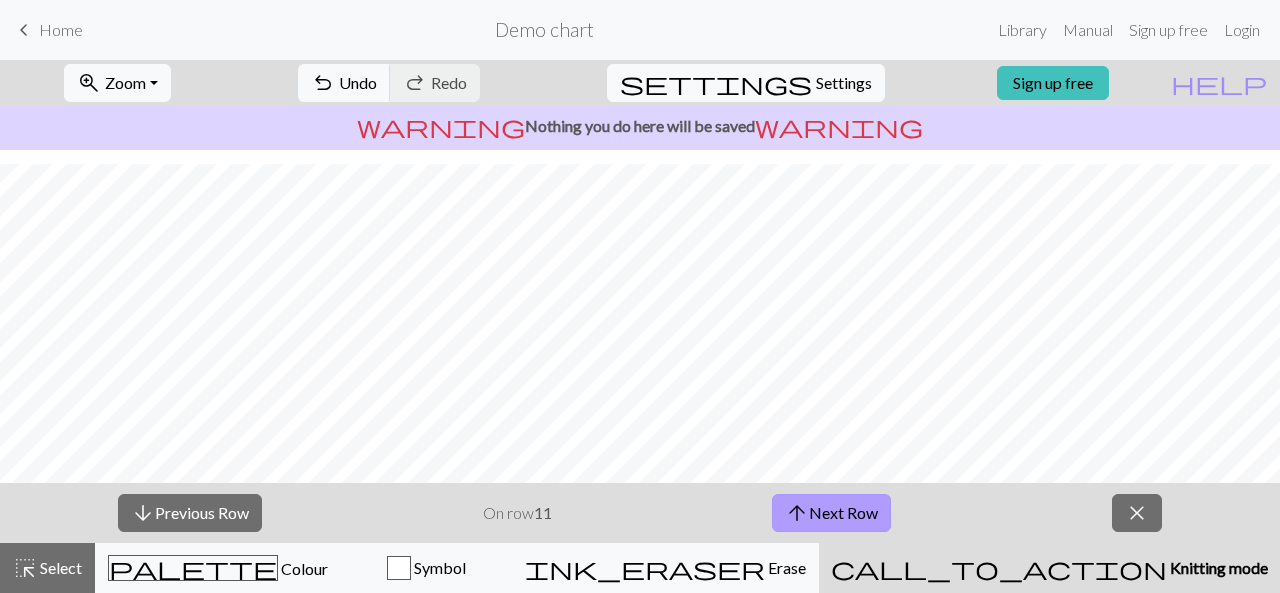 click on "arrow_upward" at bounding box center [797, 513] 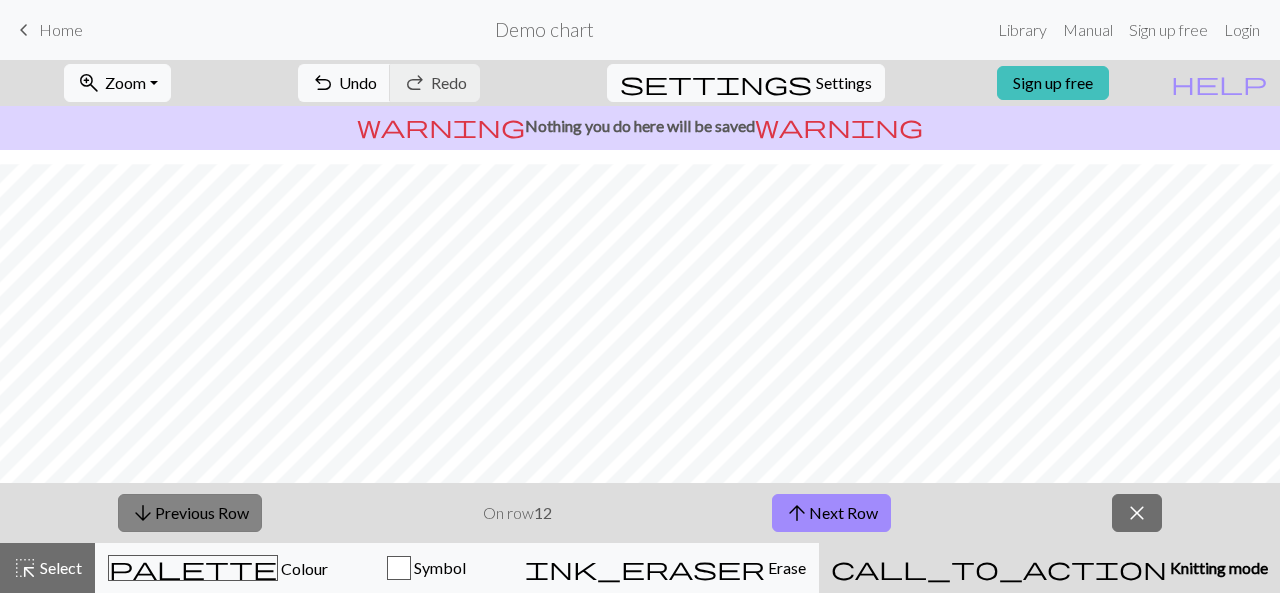 click on "arrow_downward Previous Row" at bounding box center [190, 513] 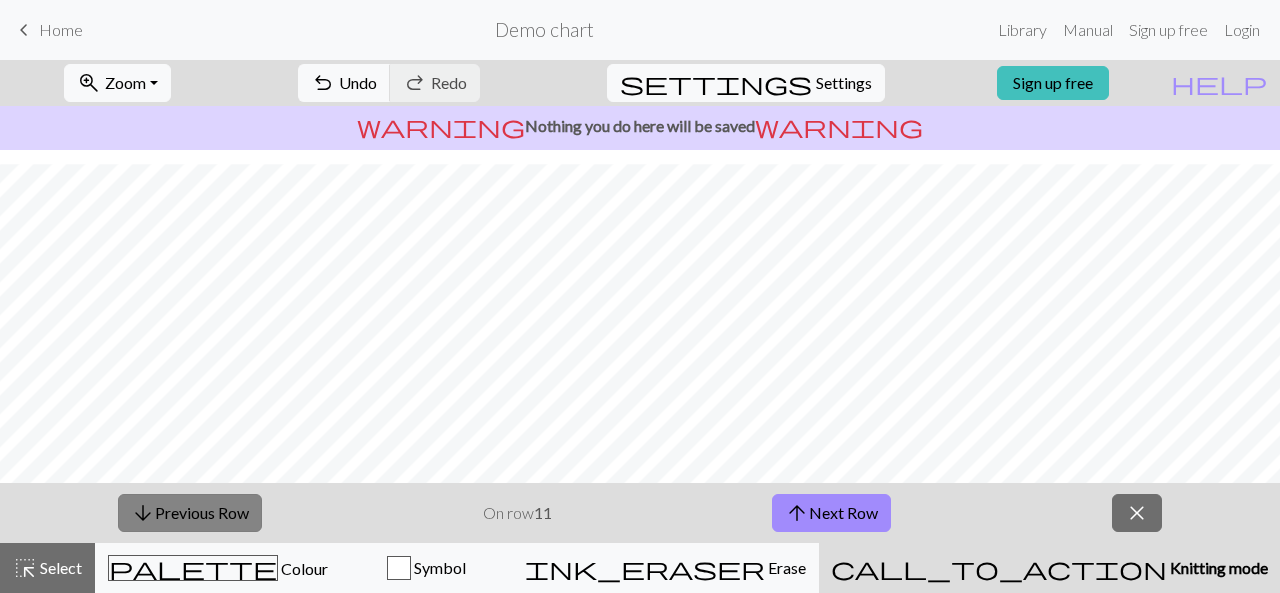 click on "arrow_downward Previous Row" at bounding box center (190, 513) 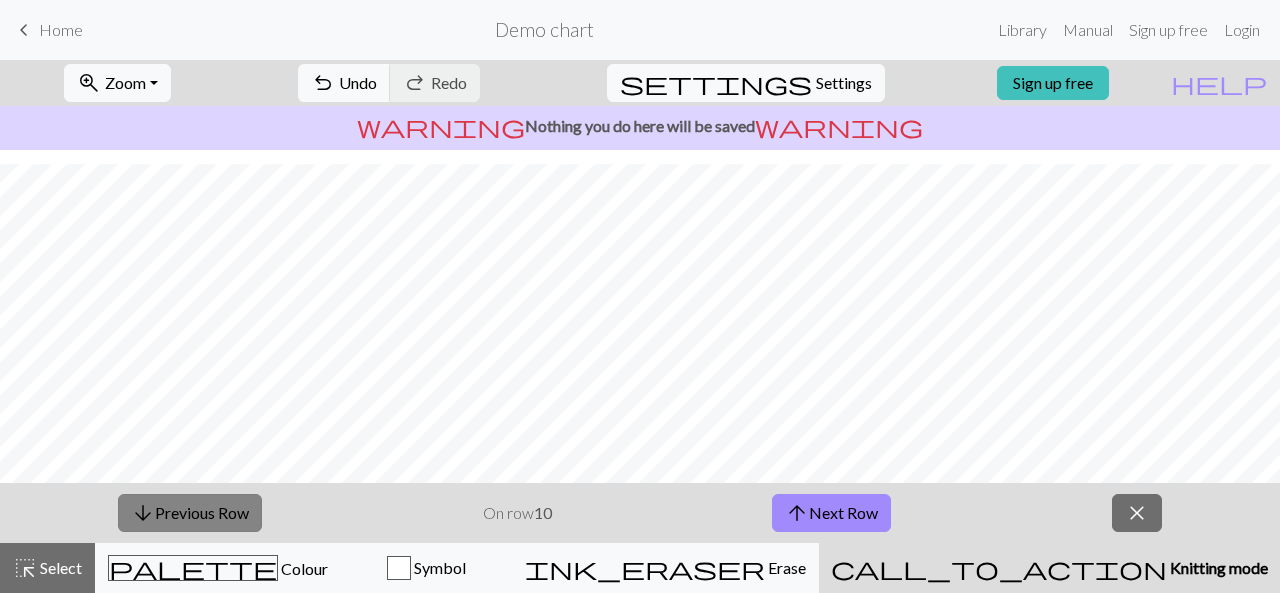 click on "arrow_downward Previous Row" at bounding box center [190, 513] 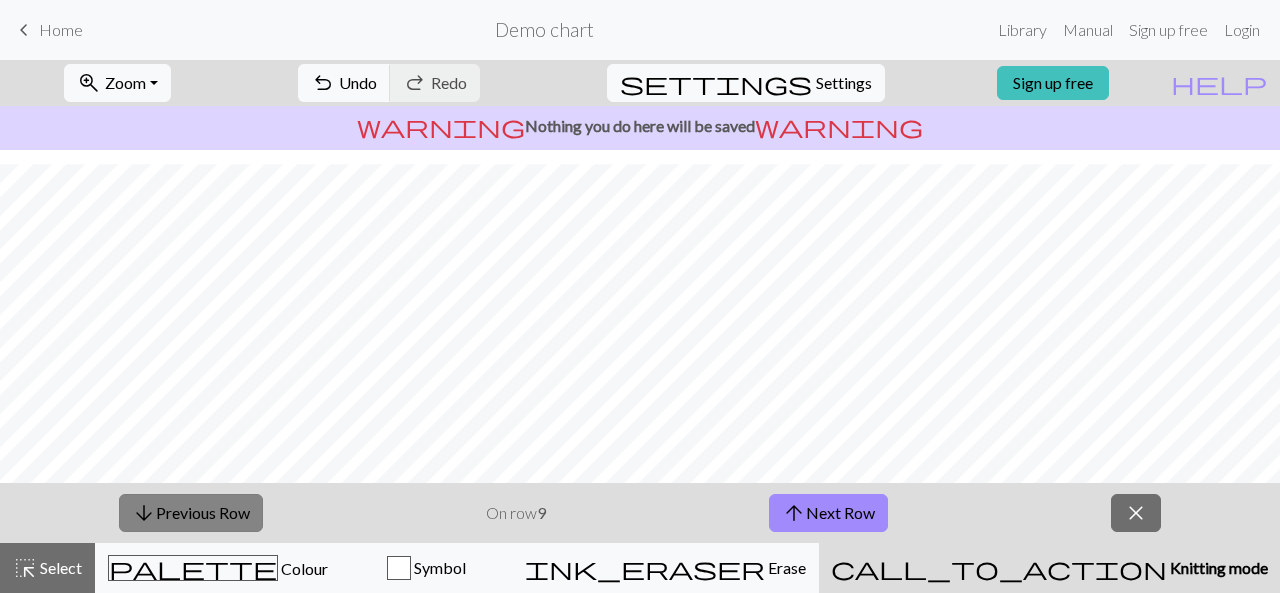 click on "arrow_downward Previous Row" at bounding box center (191, 513) 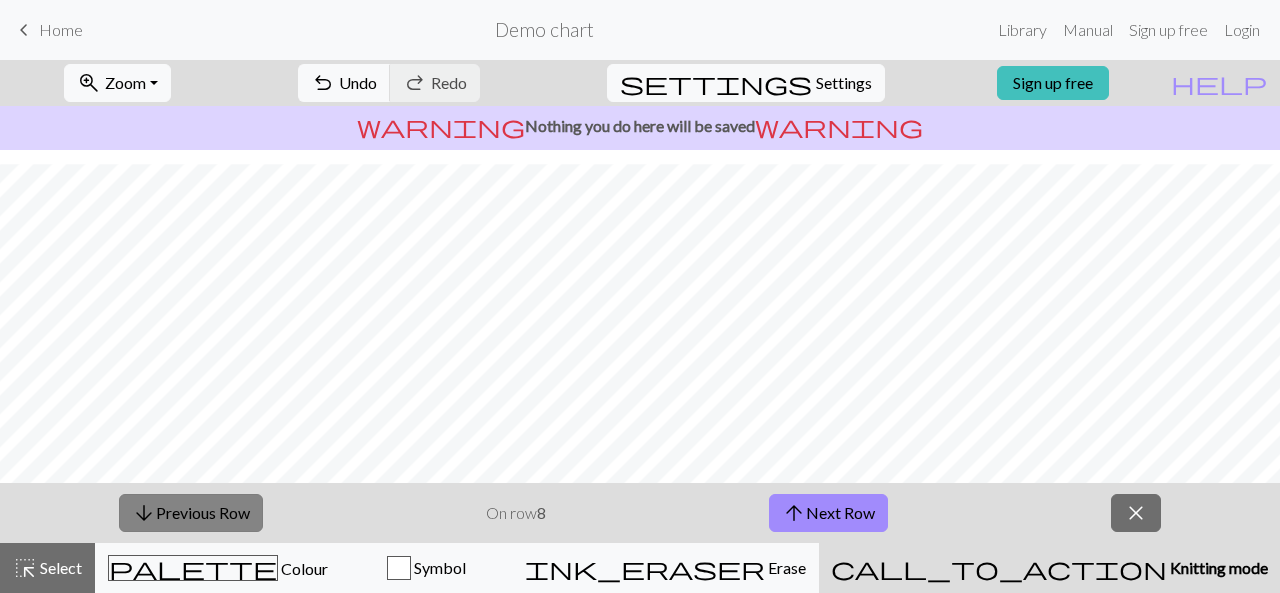 click on "arrow_downward Previous Row" at bounding box center [191, 513] 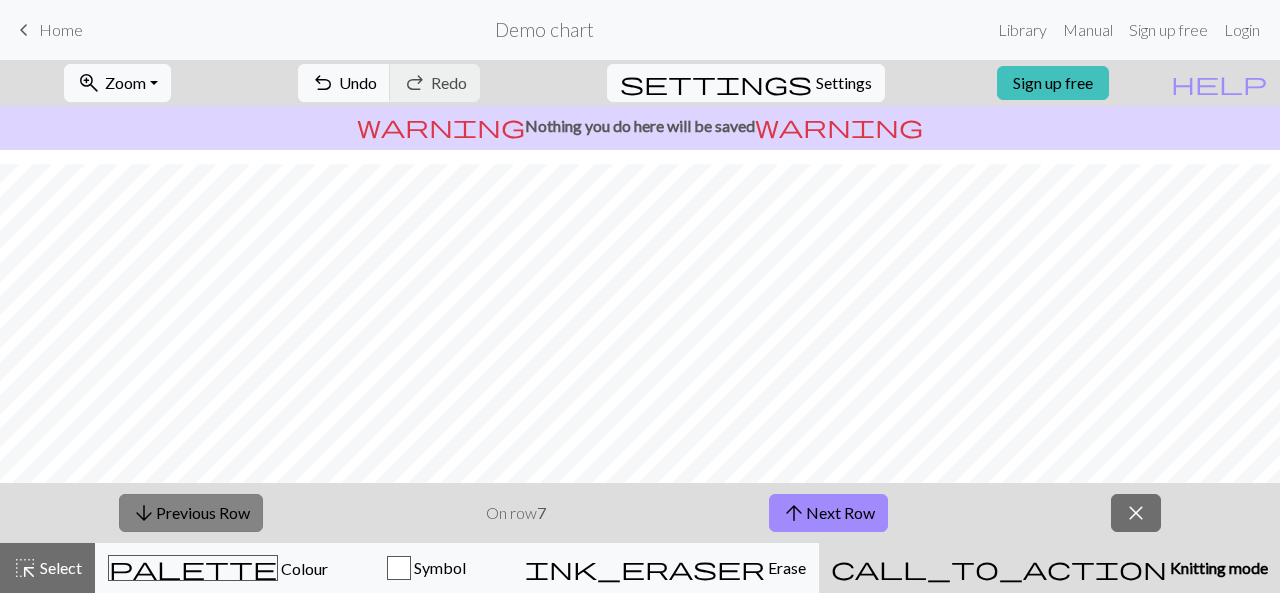 click on "arrow_downward Previous Row" at bounding box center [191, 513] 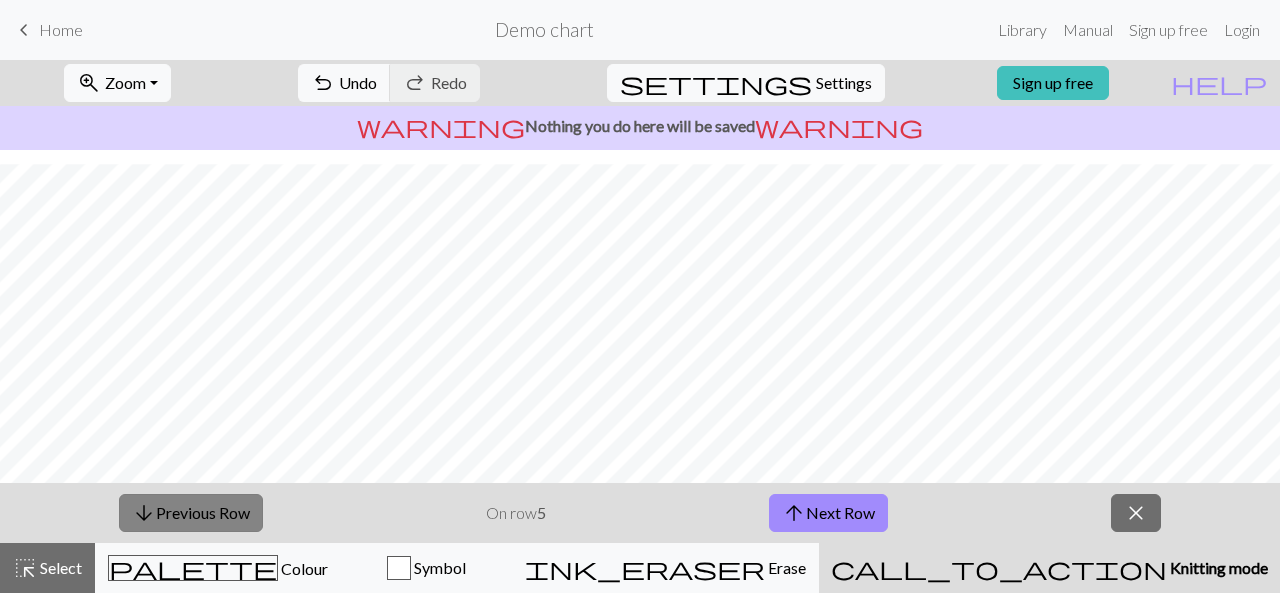 click on "arrow_downward Previous Row" at bounding box center [191, 513] 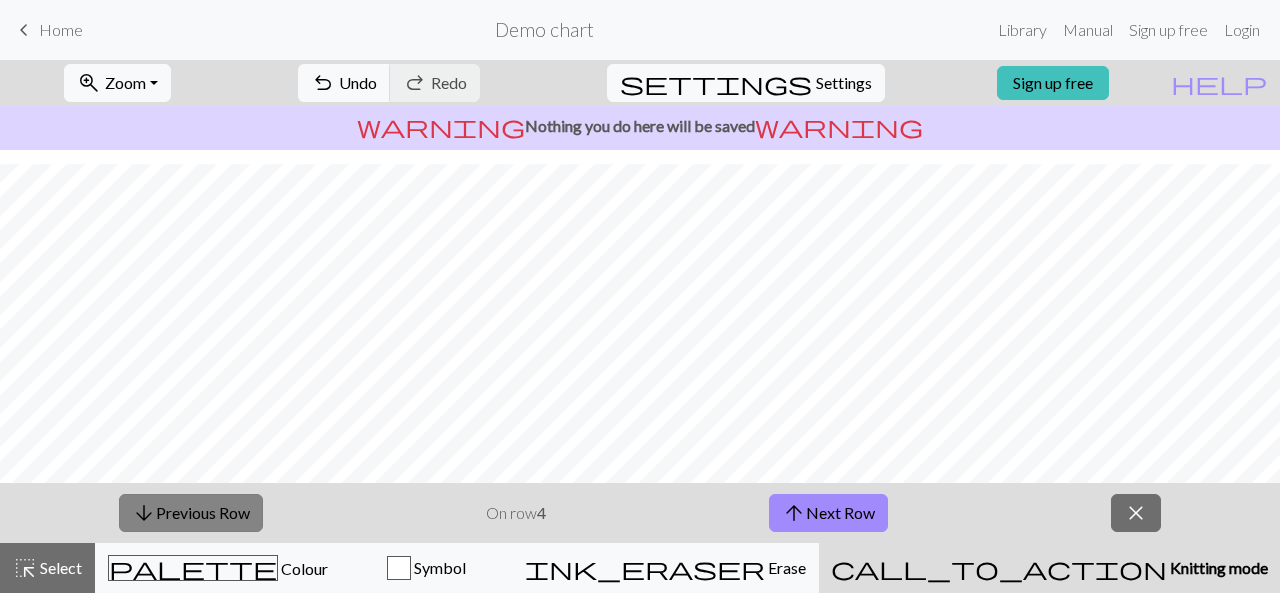 click on "arrow_downward Previous Row" at bounding box center (191, 513) 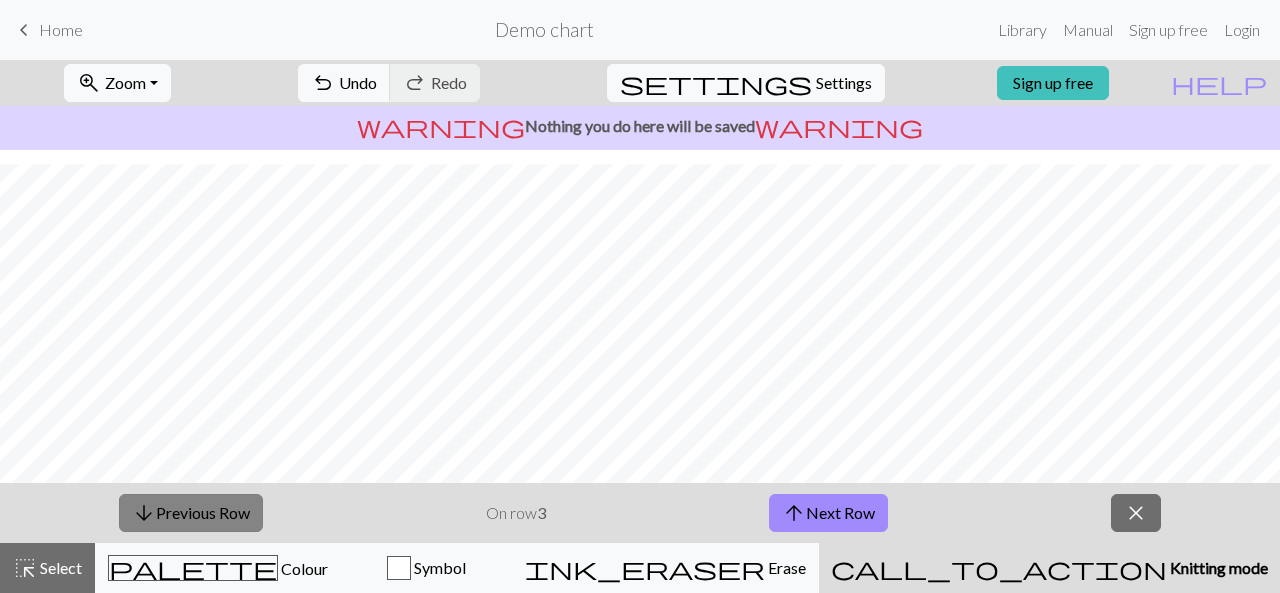 click on "arrow_downward Previous Row" at bounding box center (191, 513) 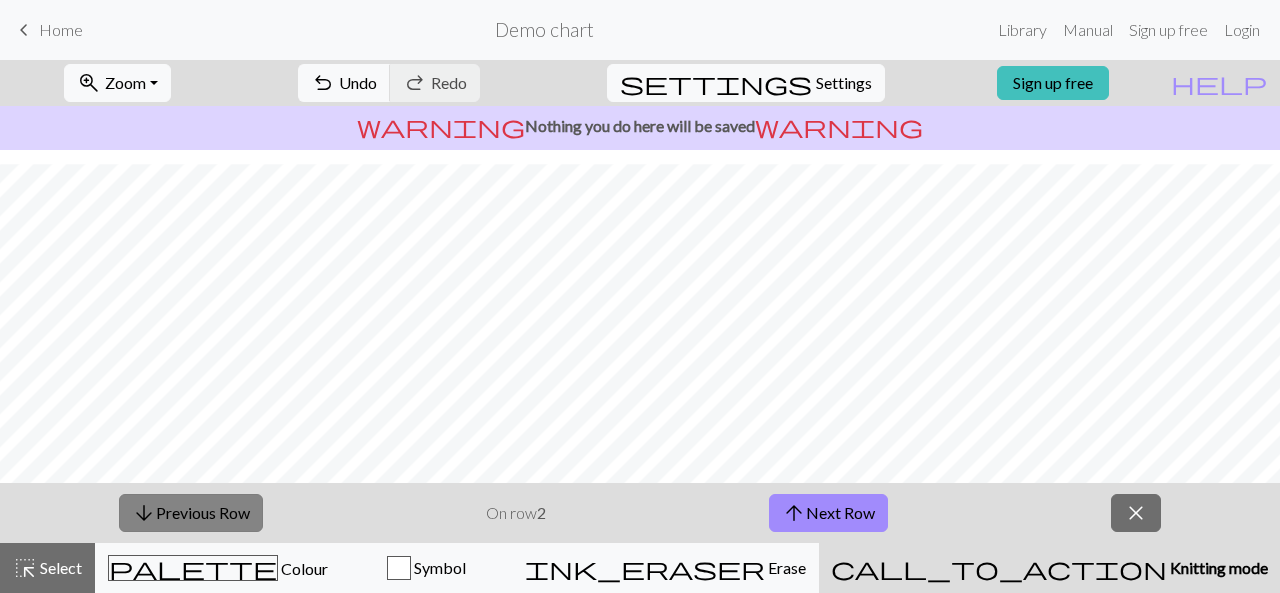 click on "arrow_downward Previous Row" at bounding box center [191, 513] 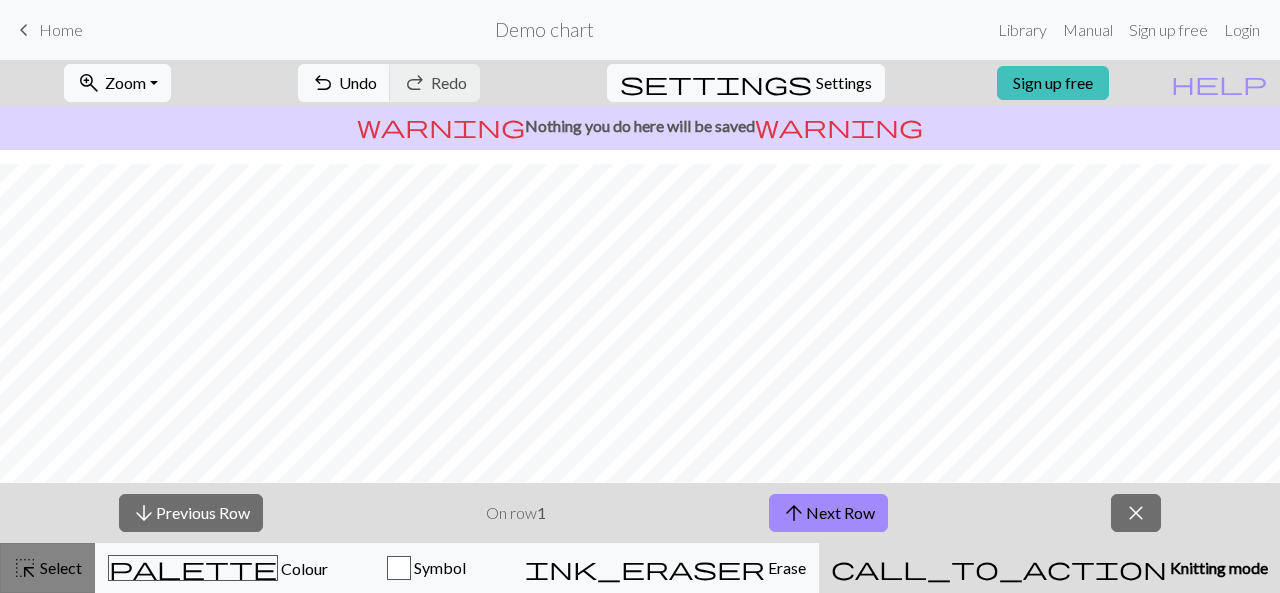 click on "highlight_alt" at bounding box center [25, 568] 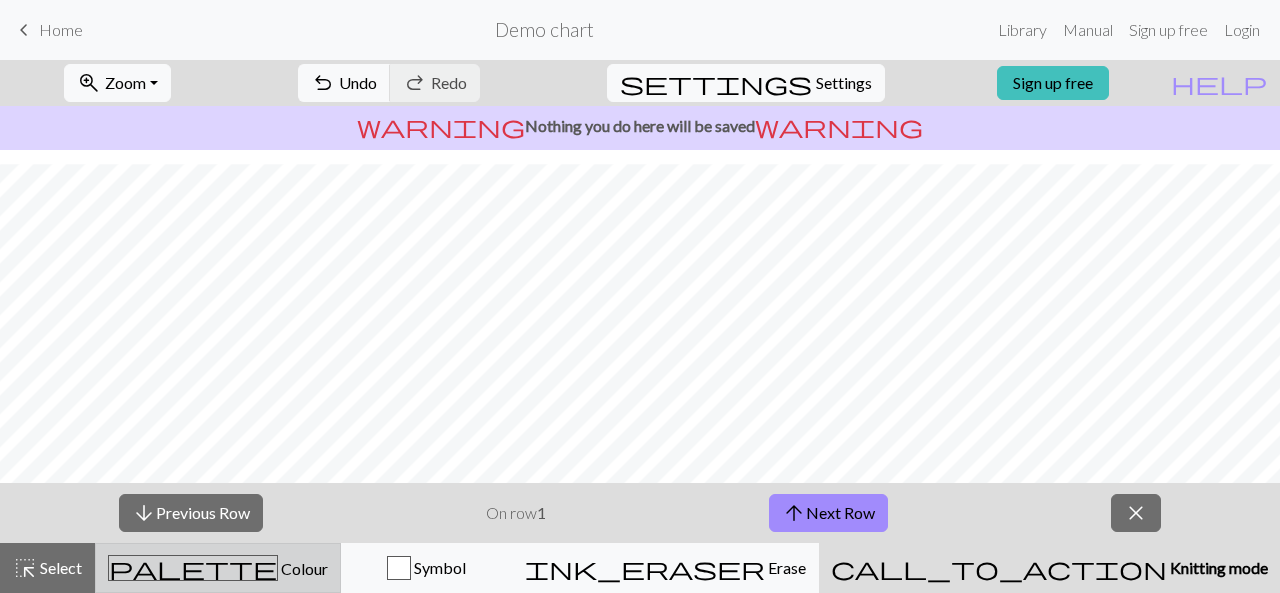 click on "Colour" at bounding box center (303, 568) 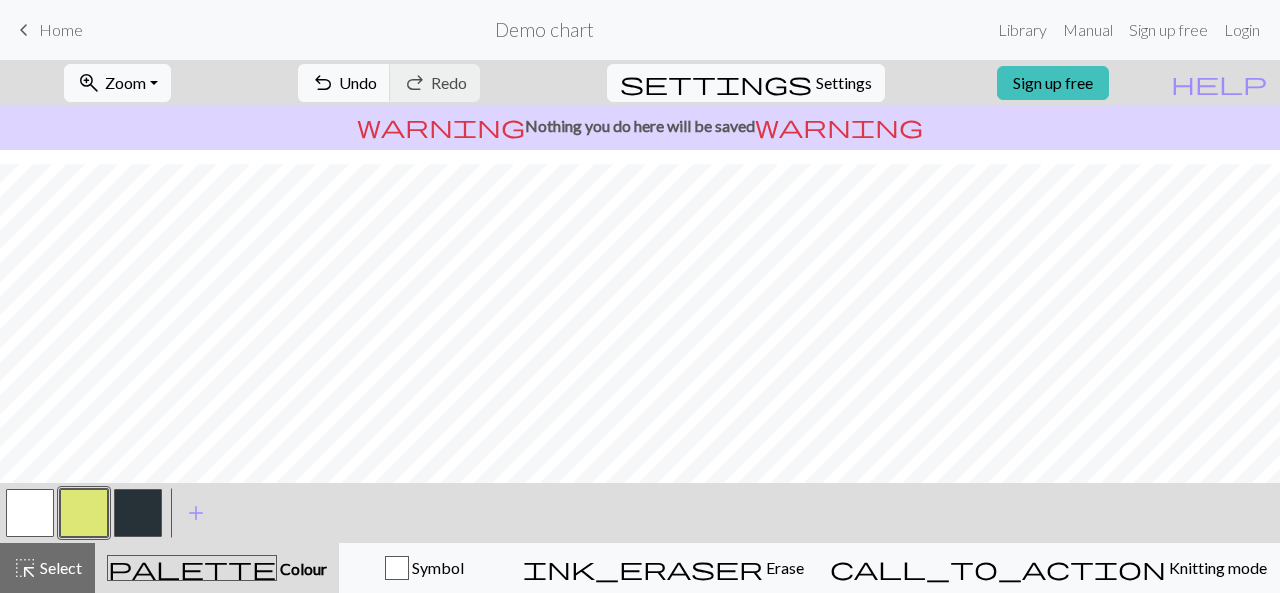 click at bounding box center [84, 513] 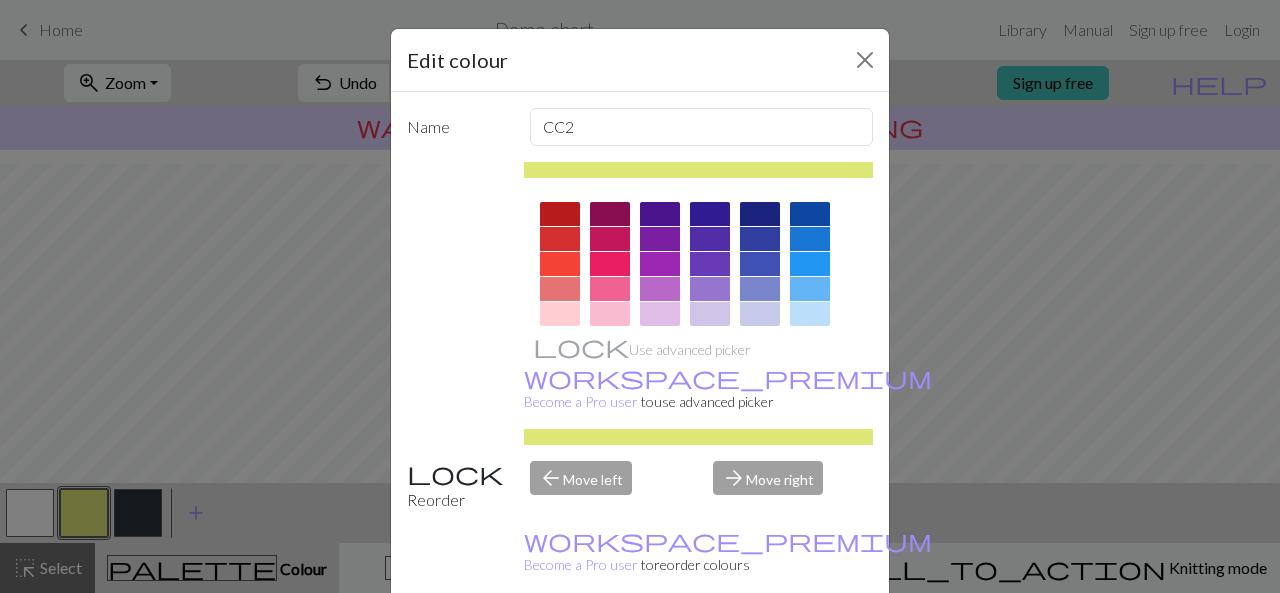 click on "Cancel" at bounding box center (836, 644) 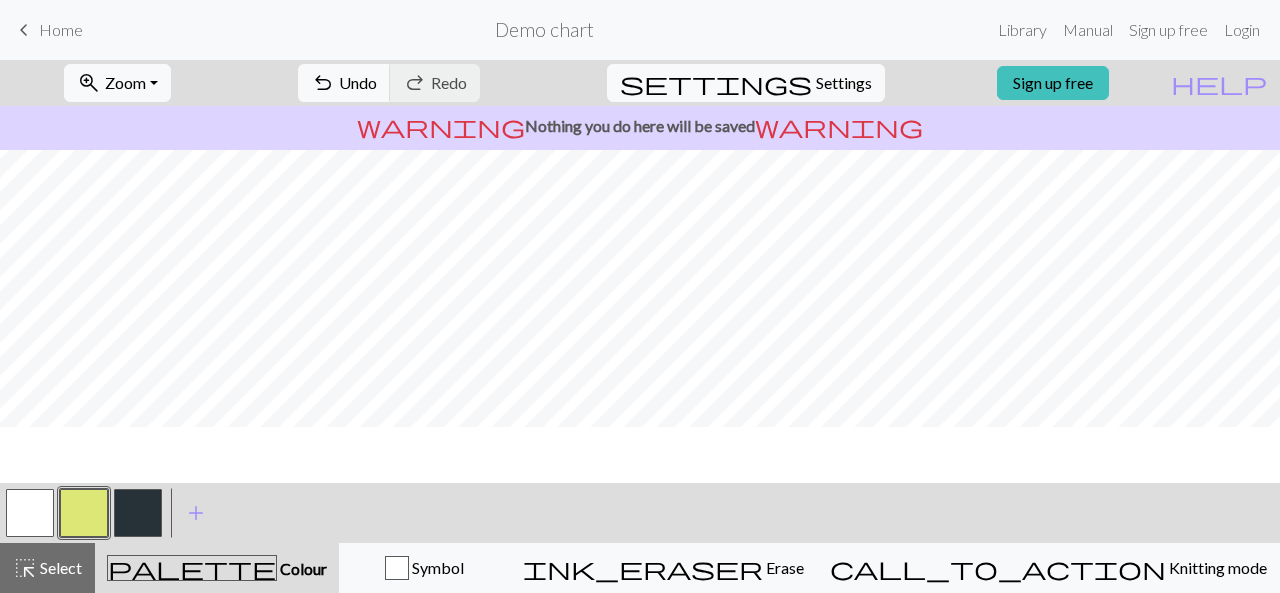 scroll, scrollTop: 0, scrollLeft: 0, axis: both 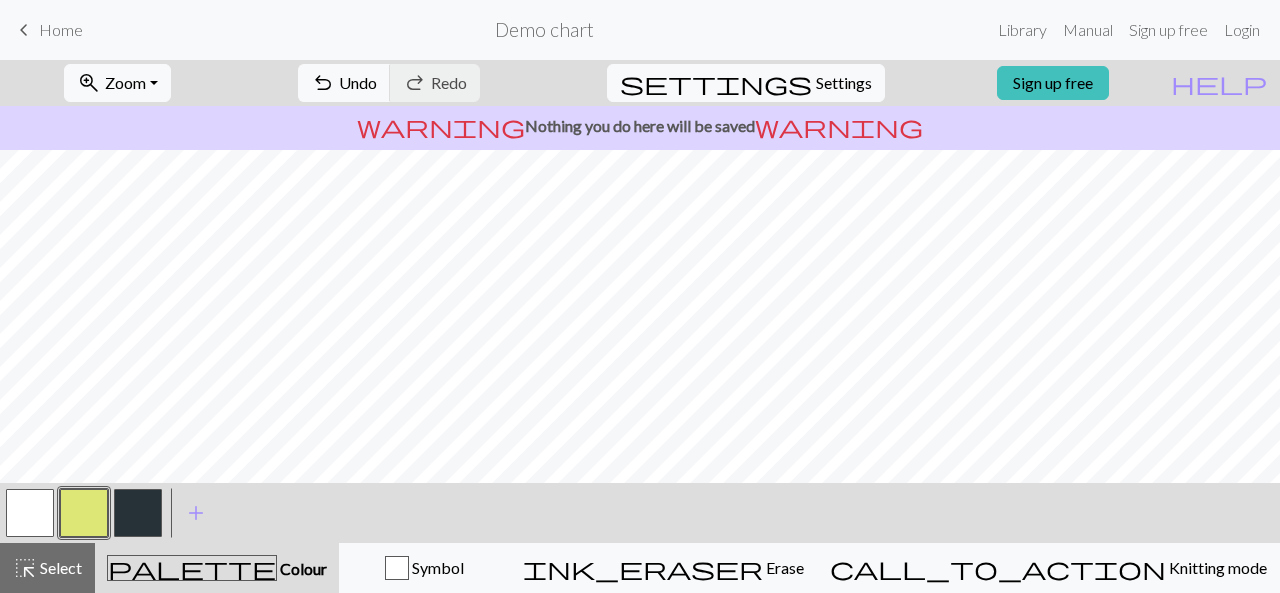 click on "Demo chart" at bounding box center (544, 29) 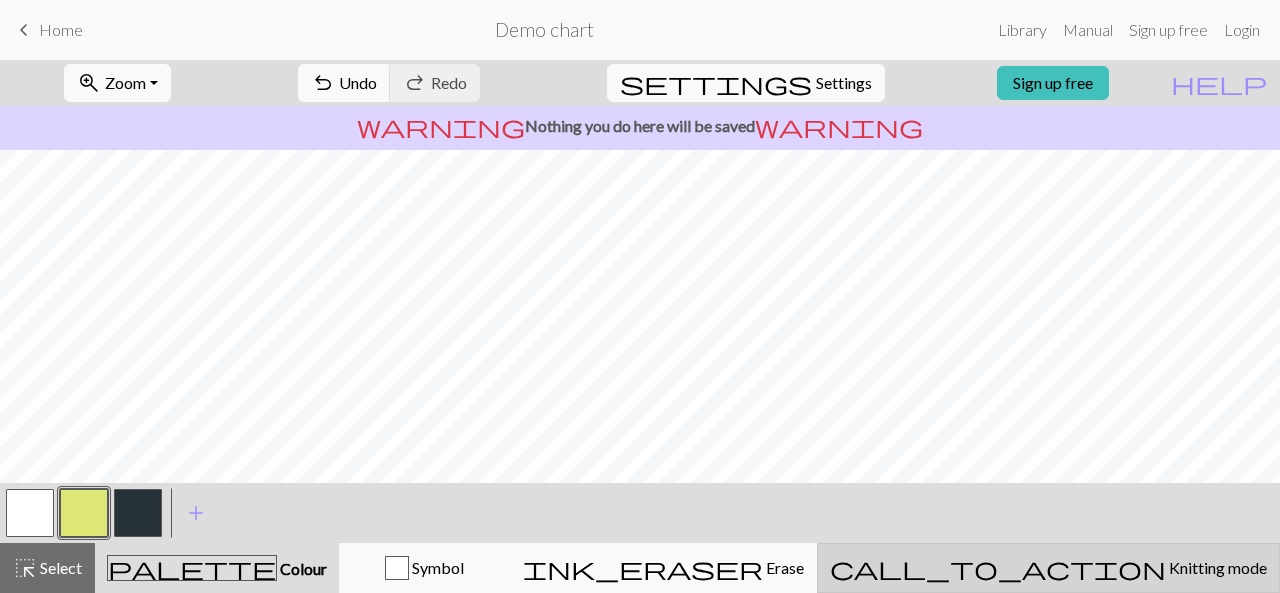 click on "Knitting mode" at bounding box center [1216, 567] 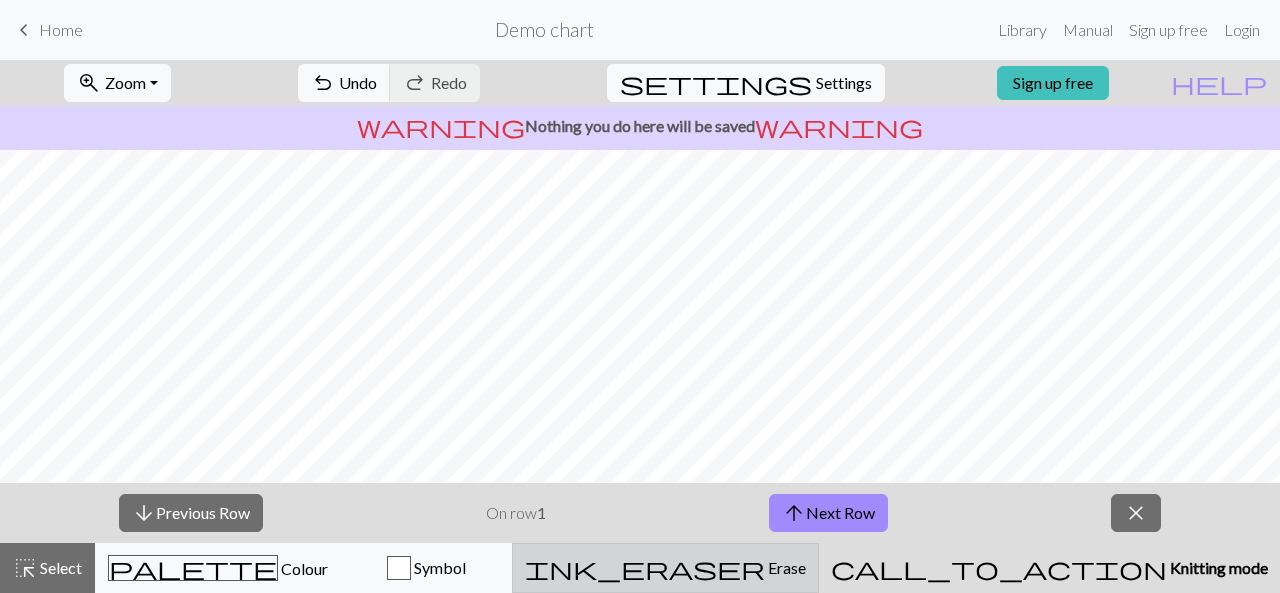 click on "ink_eraser   Erase   Erase" at bounding box center (665, 568) 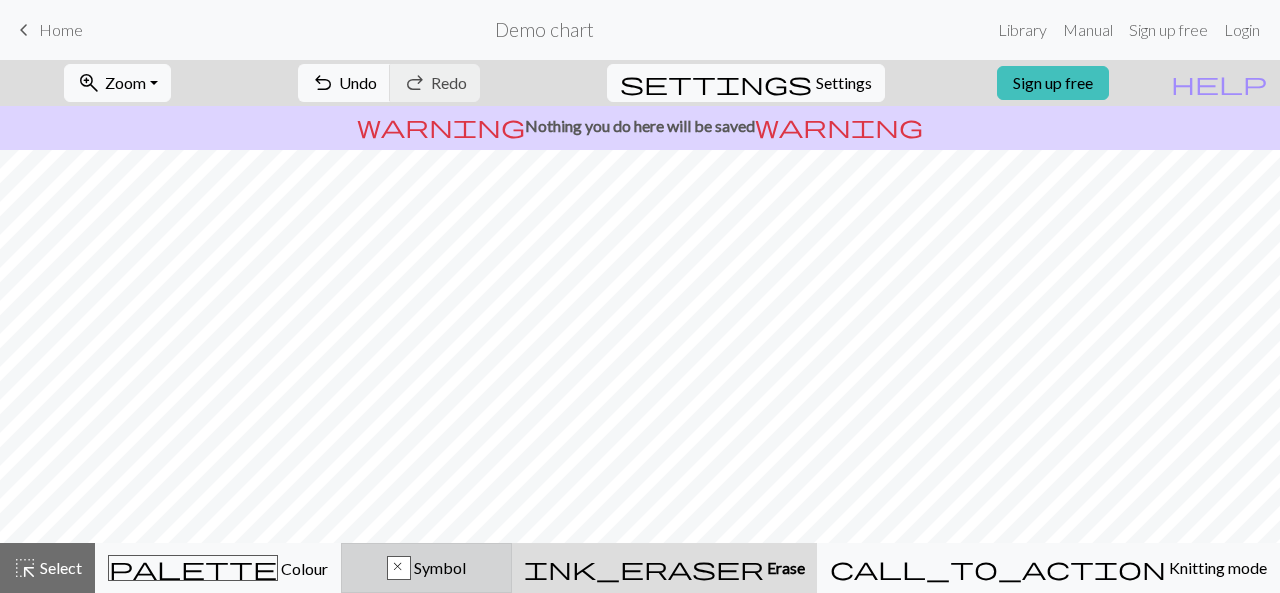 click on "Symbol" at bounding box center [438, 567] 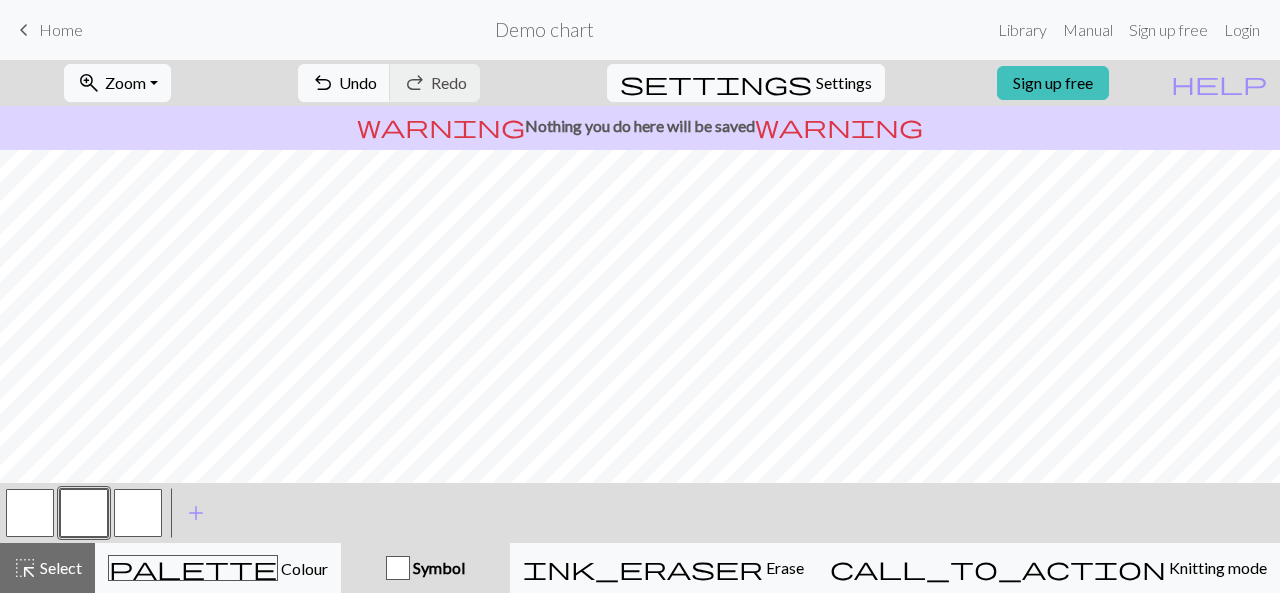 click at bounding box center [138, 513] 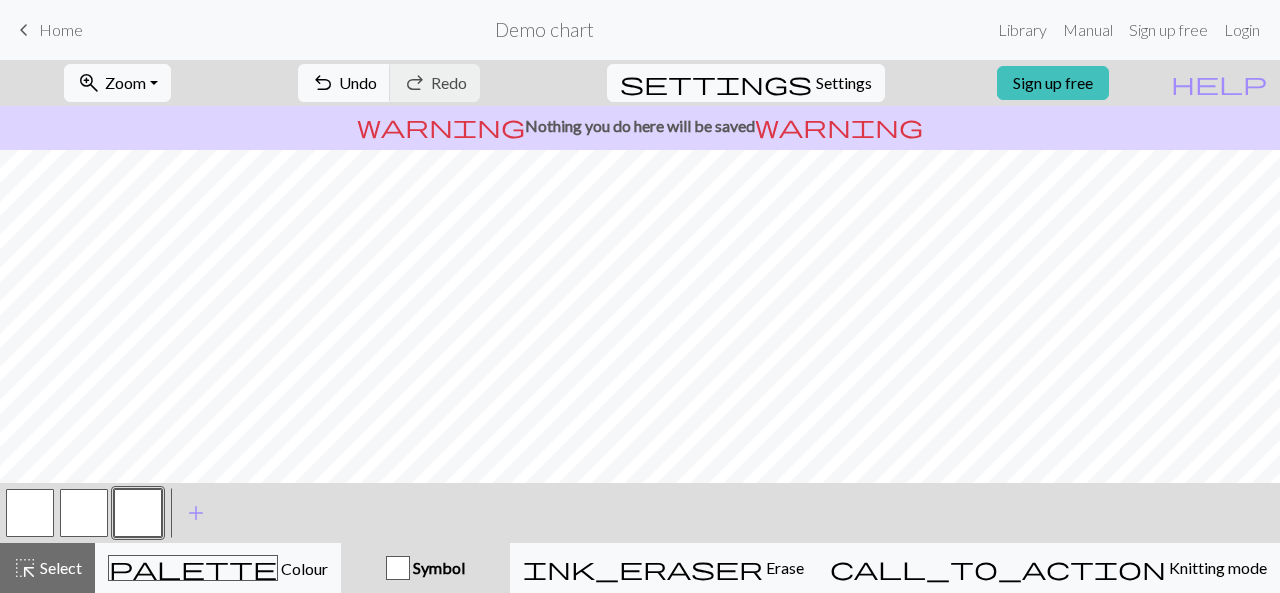 click at bounding box center (138, 513) 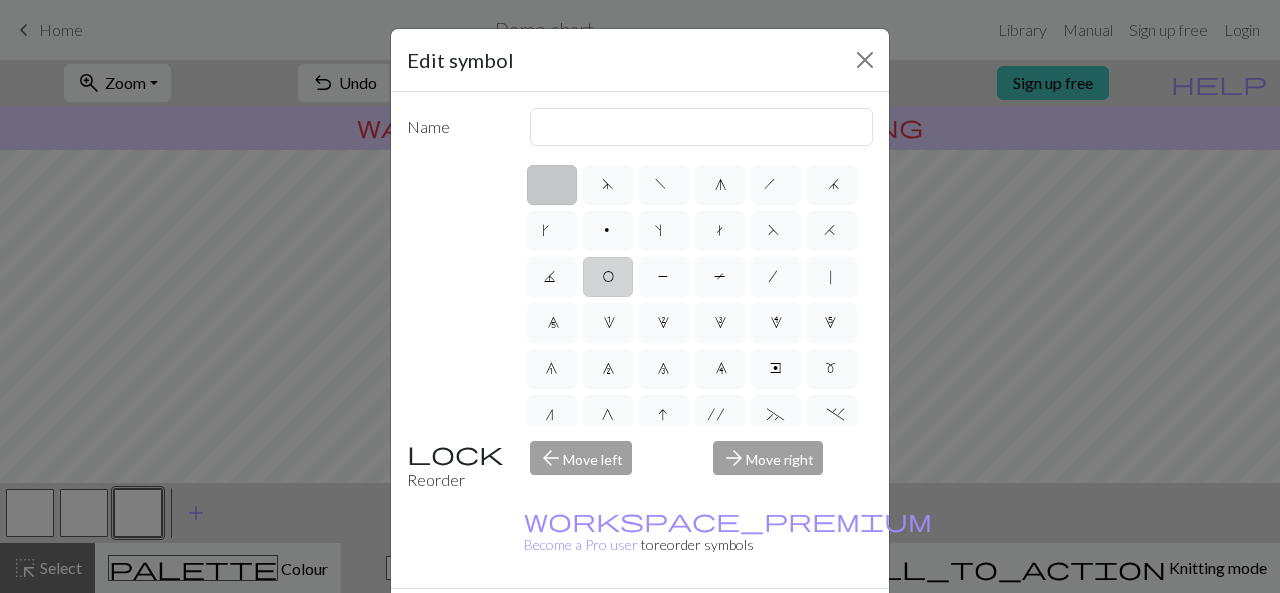 click on "O" at bounding box center (608, 277) 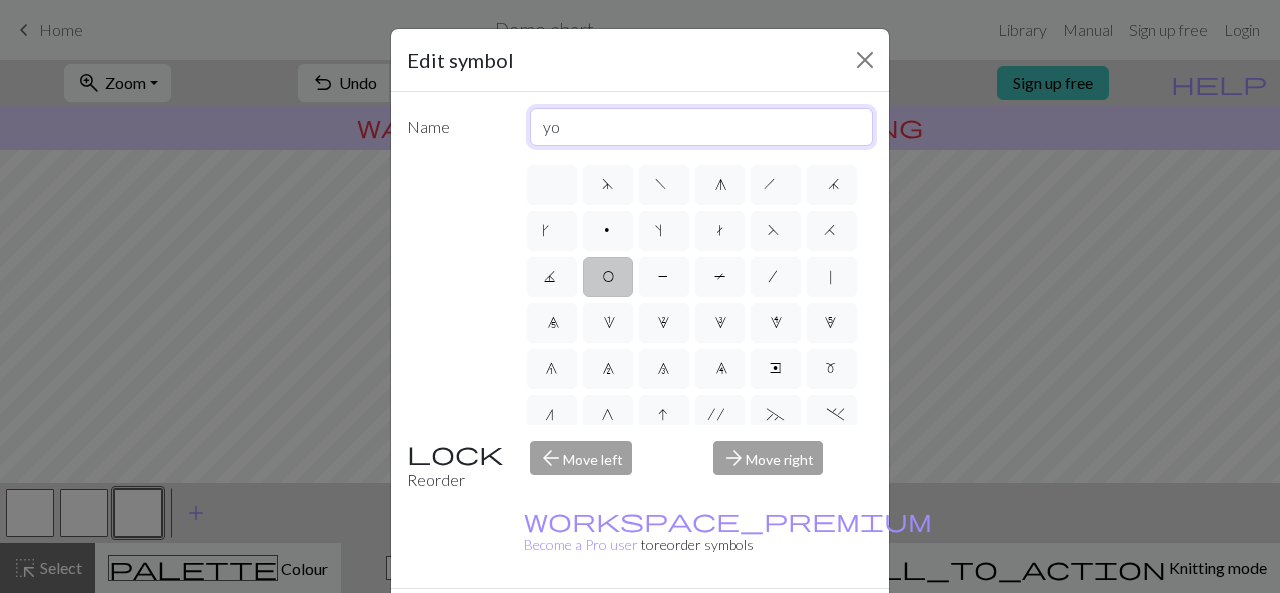 click on "yo" at bounding box center (702, 127) 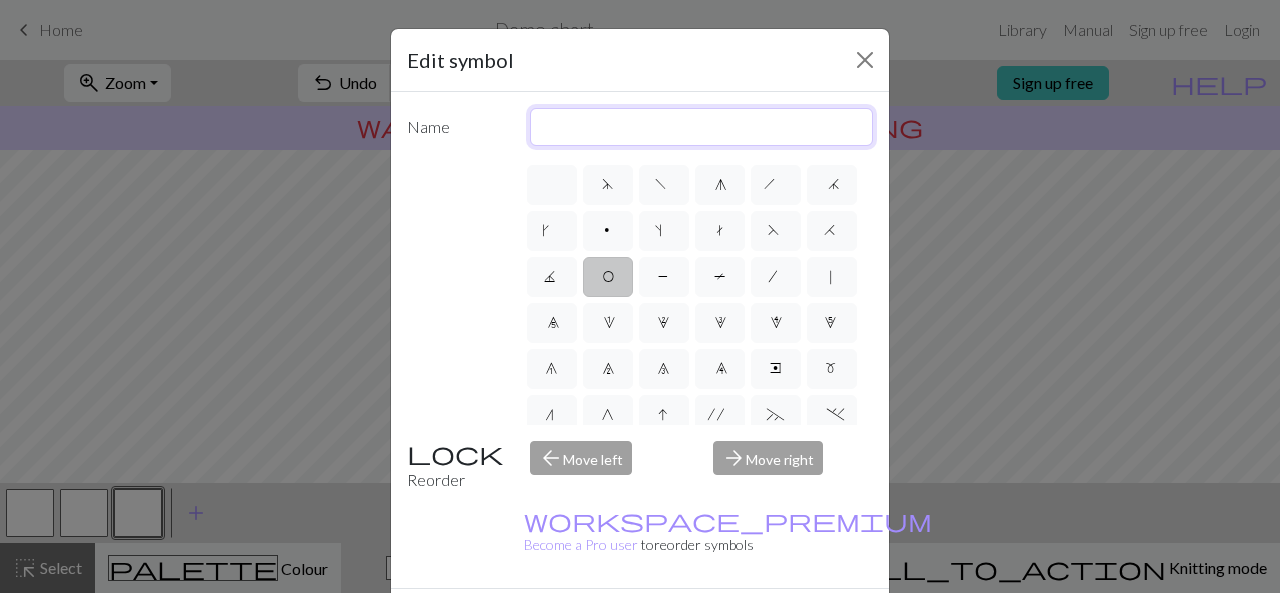 type 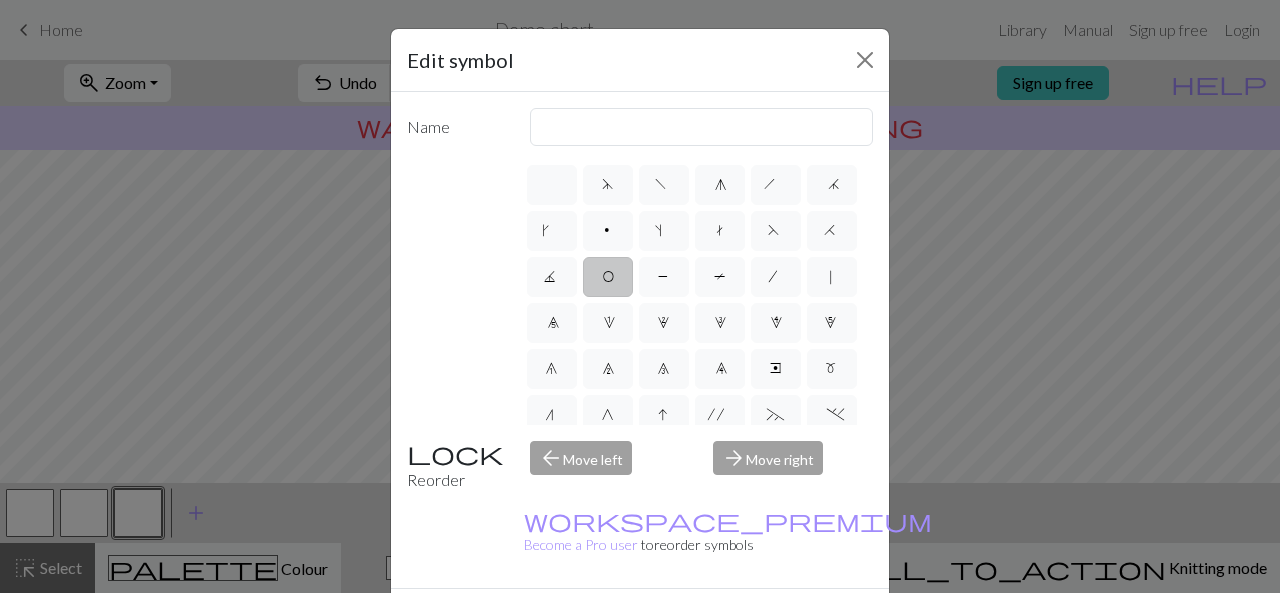 click on "O" at bounding box center (608, 279) 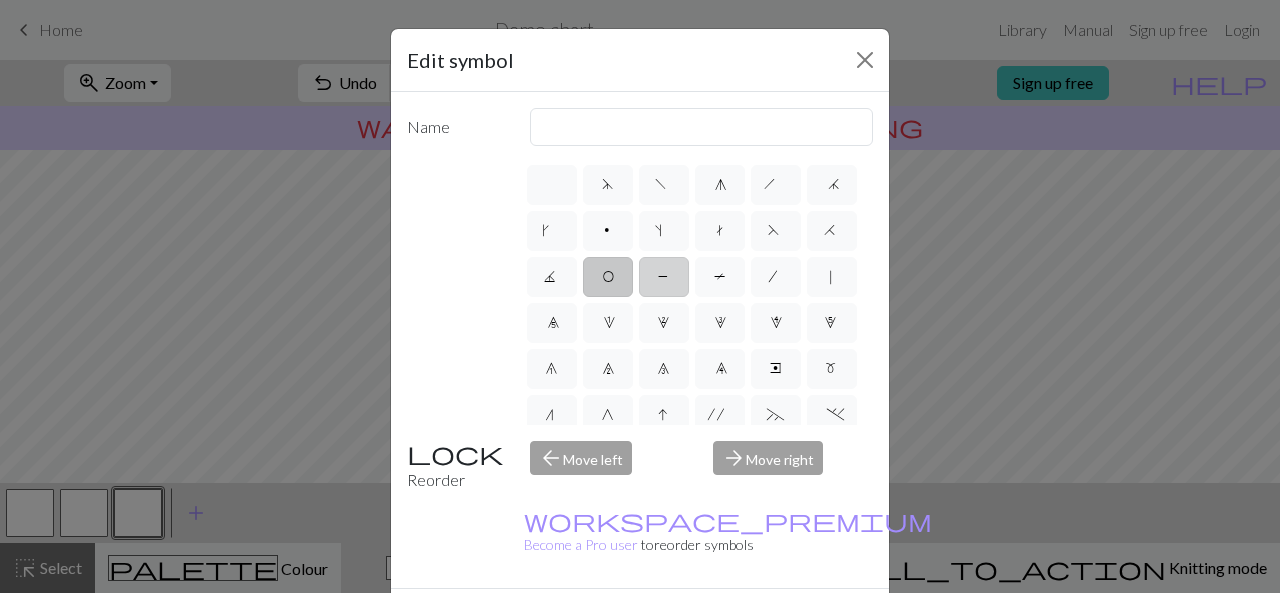 click on "P" at bounding box center [664, 277] 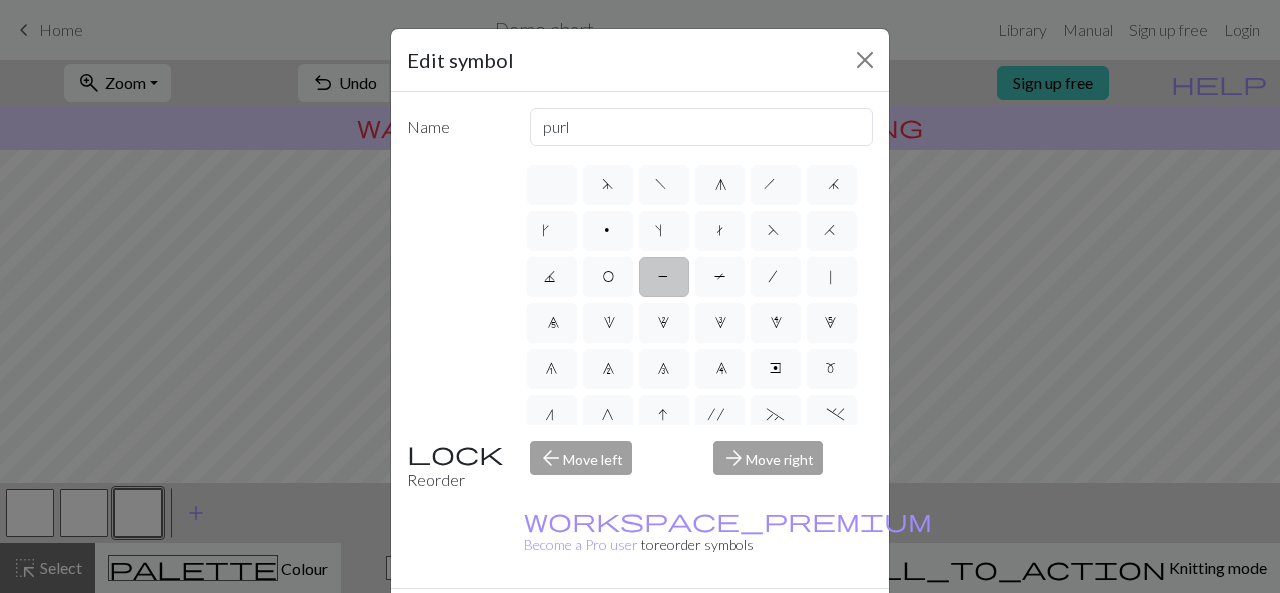 click on "Done" at bounding box center (760, 624) 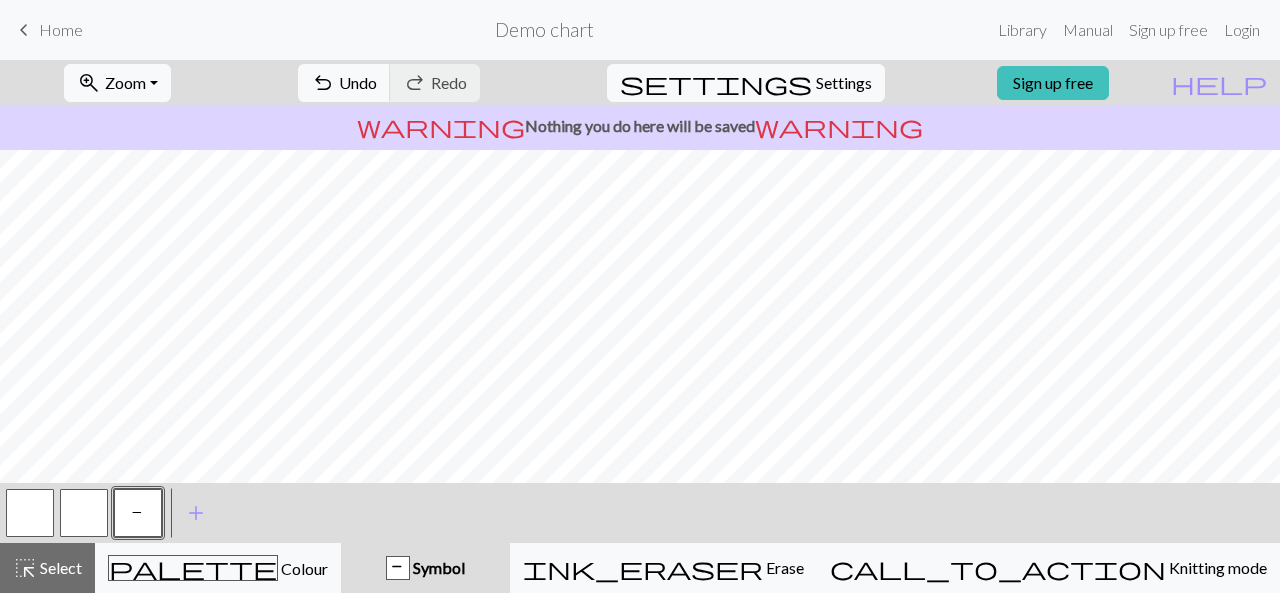 click at bounding box center [84, 513] 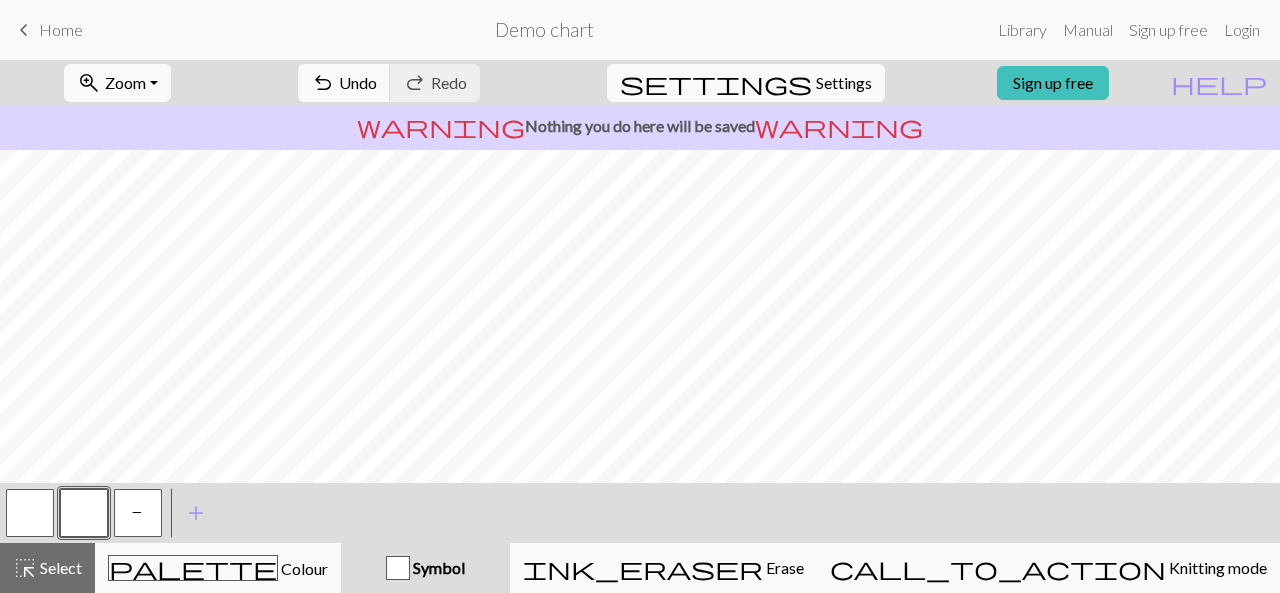 click on "Symbol" at bounding box center [437, 567] 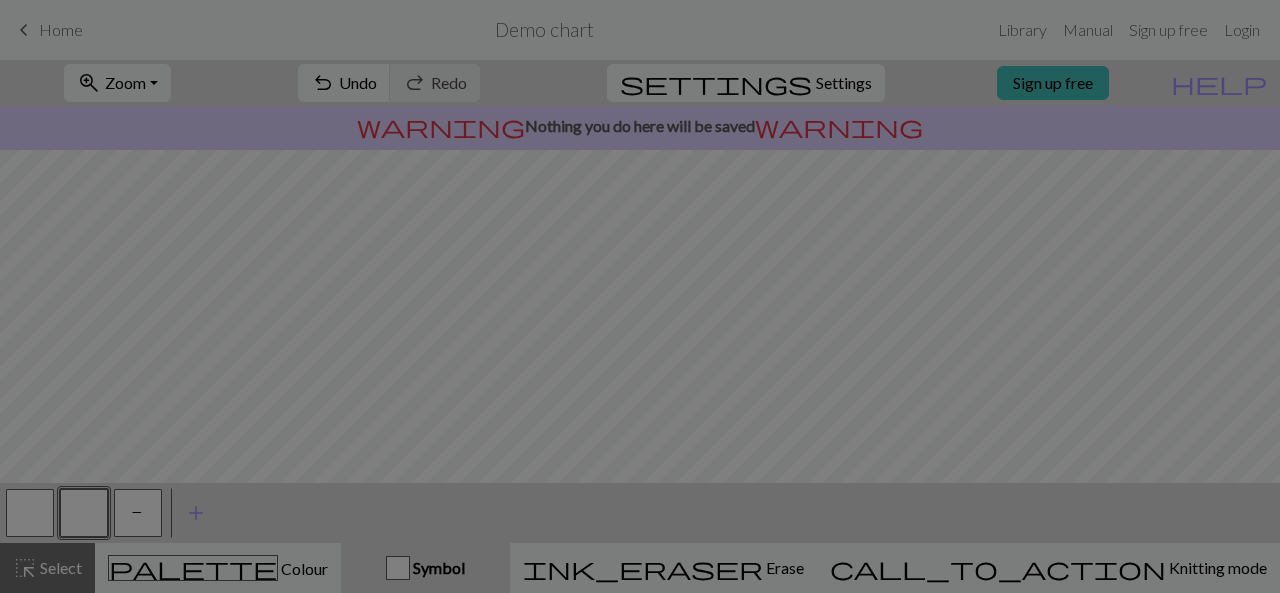 click on "Edit symbol Name d f g h j k p s t F H J O P T / | 0 1 2 3 4 5 6 7 8 9 e m n G I ' ~ . ` , " : ; + ( ) & * ^ % _ - a b c i l o r u v w x y z A B C D E K L M N R S U V W X Y < > Reorder arrow_back Move left arrow_forward Move right workspace_premium Become a Pro user   to  reorder symbols Delete Done Cancel" at bounding box center (640, 296) 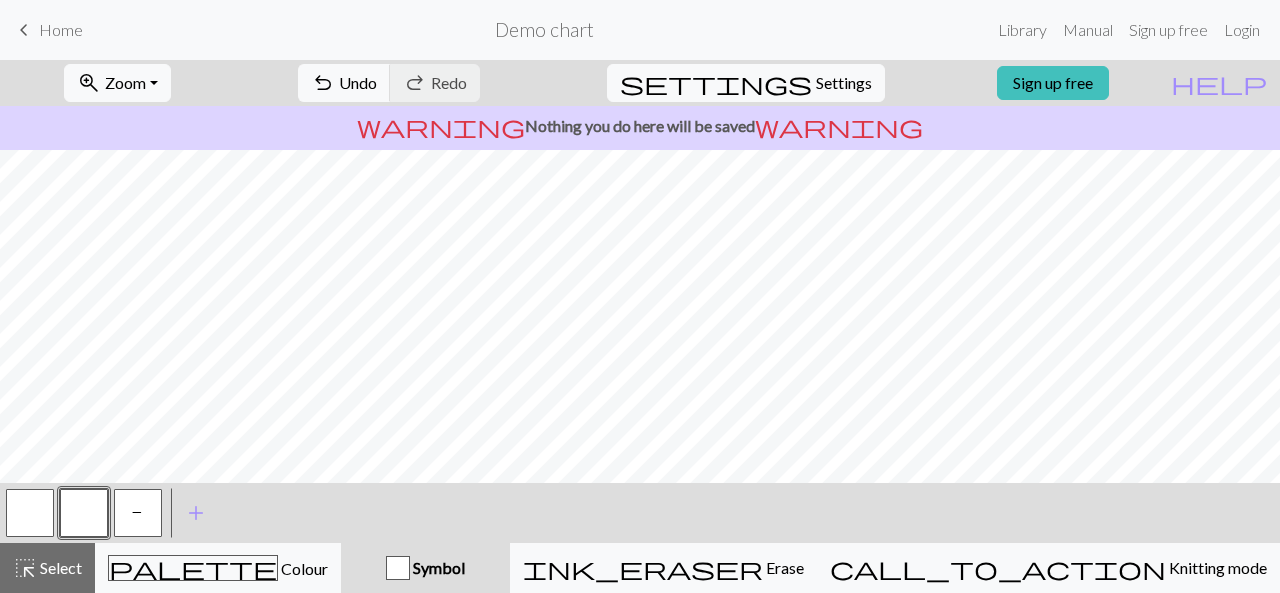 click at bounding box center [84, 513] 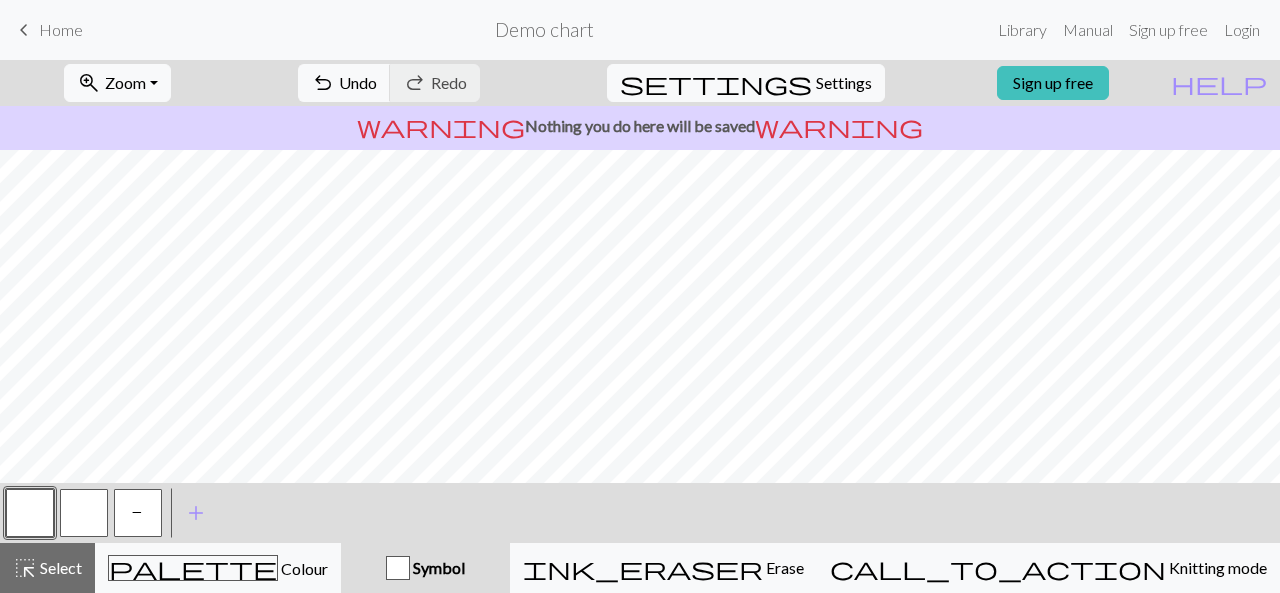 click at bounding box center (30, 513) 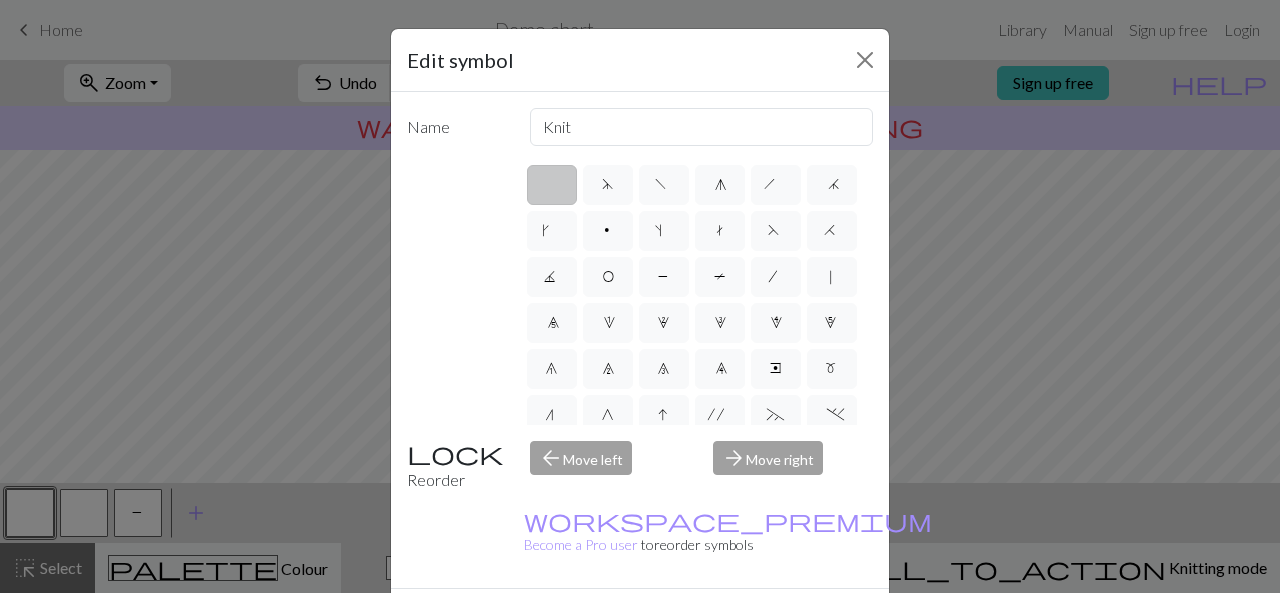 click on "Cancel" at bounding box center (836, 624) 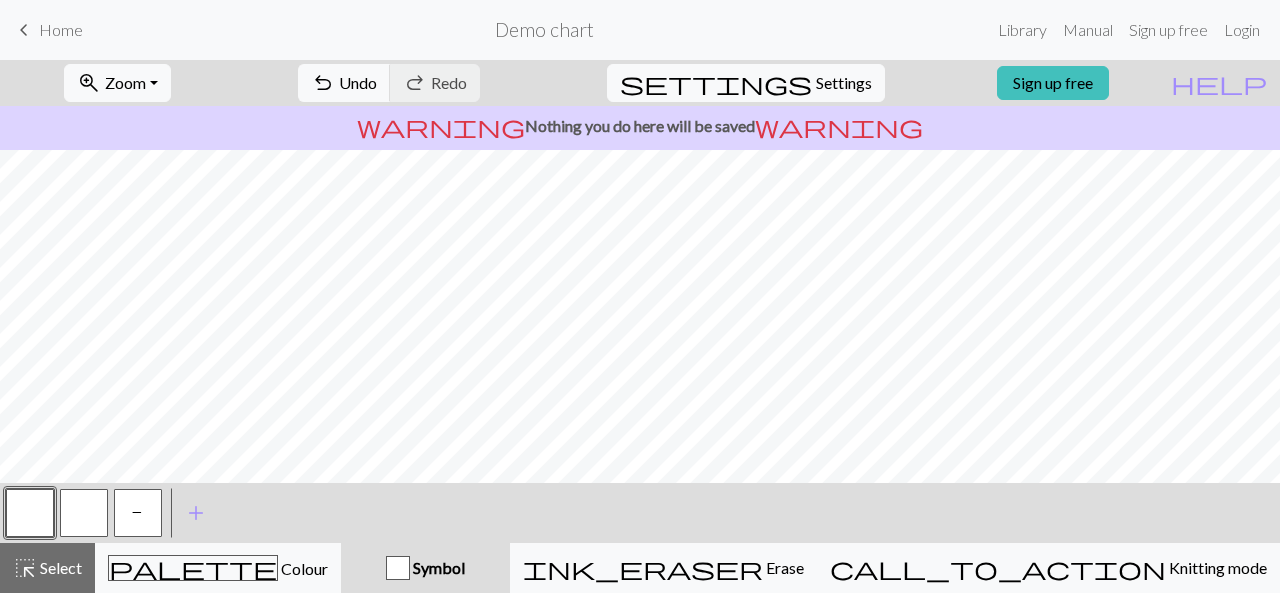 click at bounding box center [84, 513] 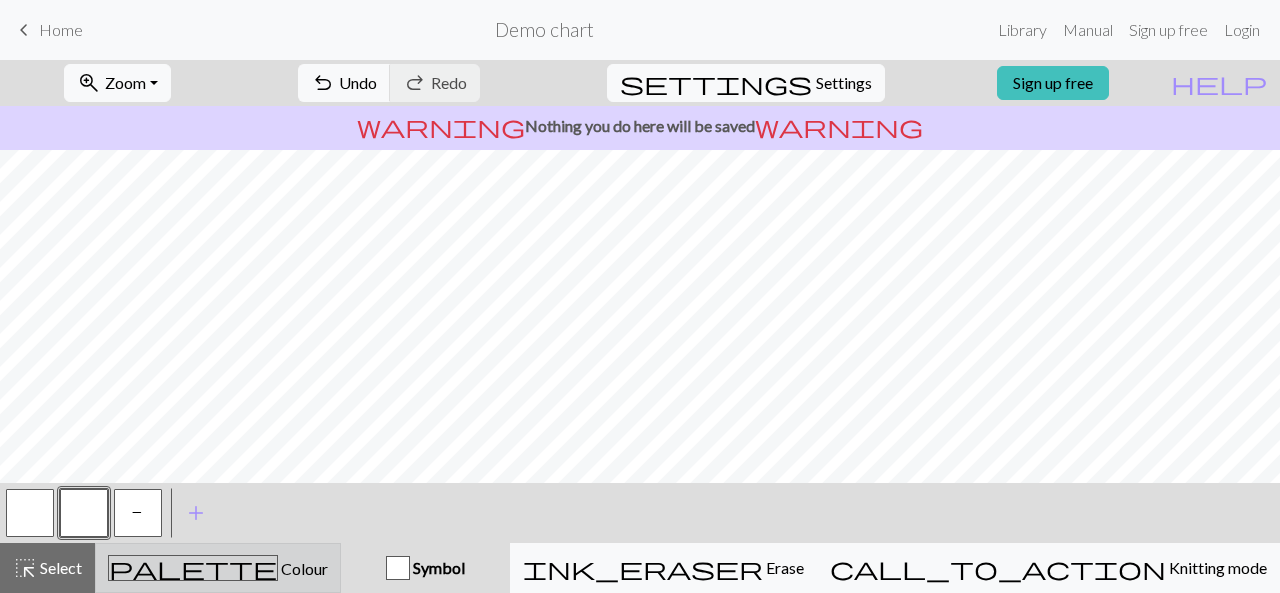 click on "palette   Colour   Colour" at bounding box center (218, 568) 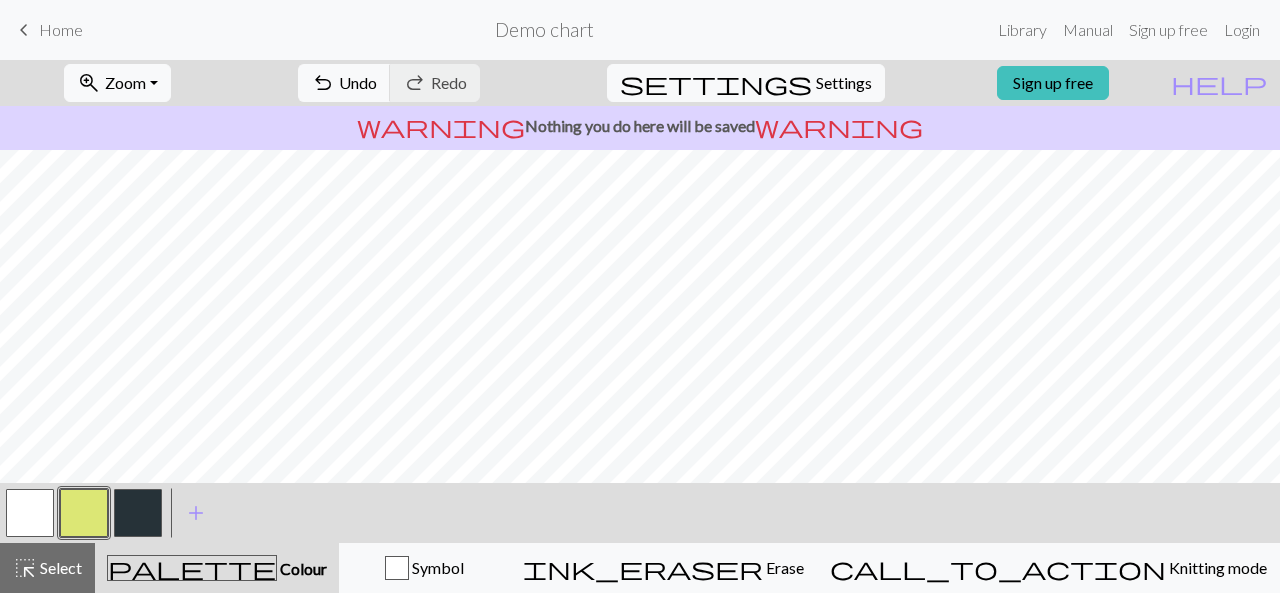 click at bounding box center (30, 513) 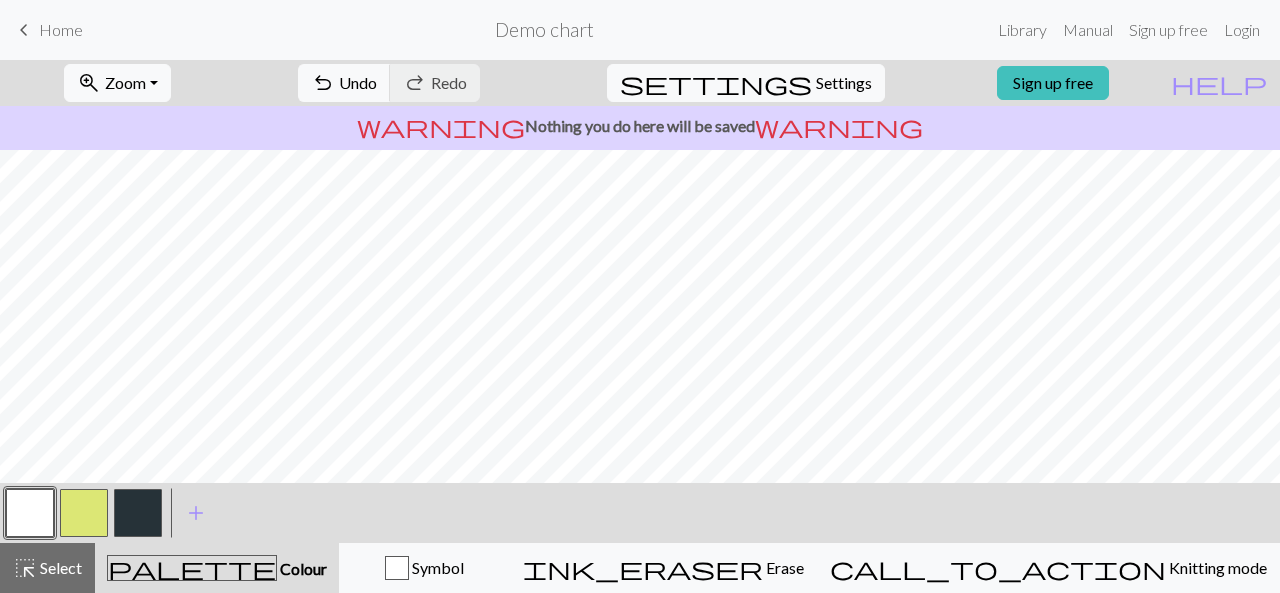 click at bounding box center (30, 513) 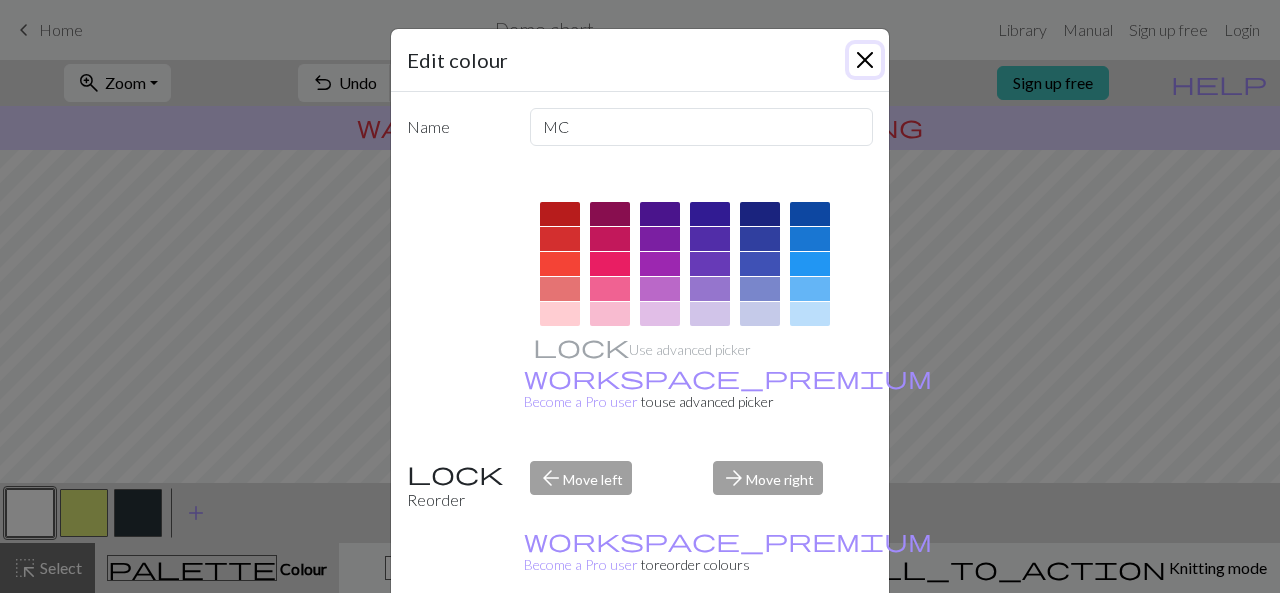 click at bounding box center [865, 60] 